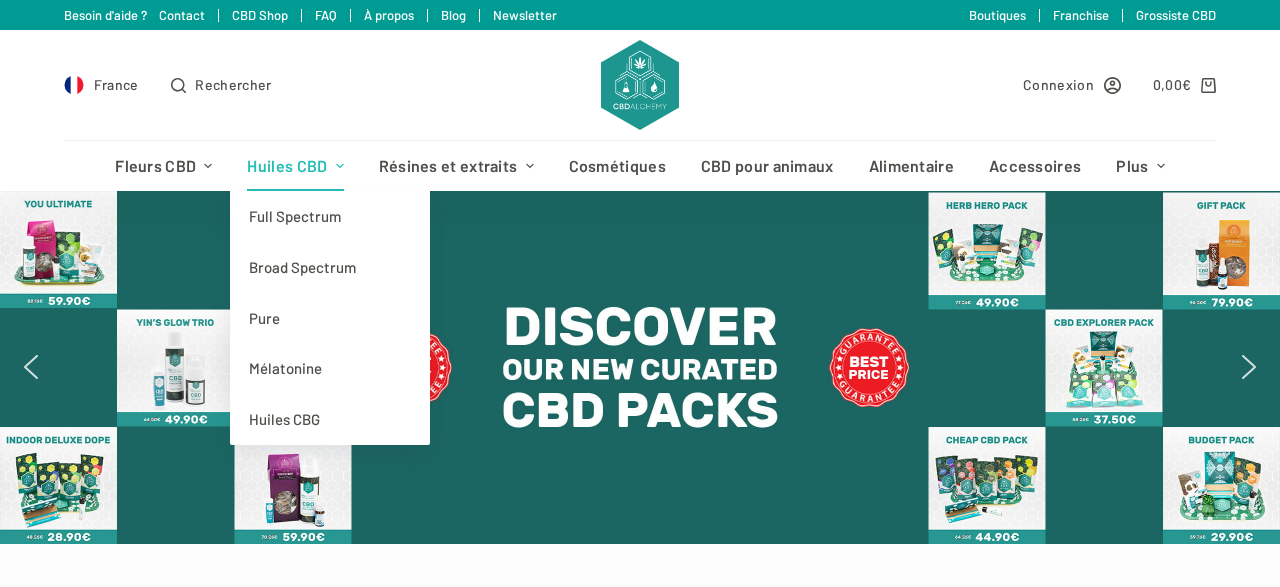 scroll, scrollTop: 0, scrollLeft: 0, axis: both 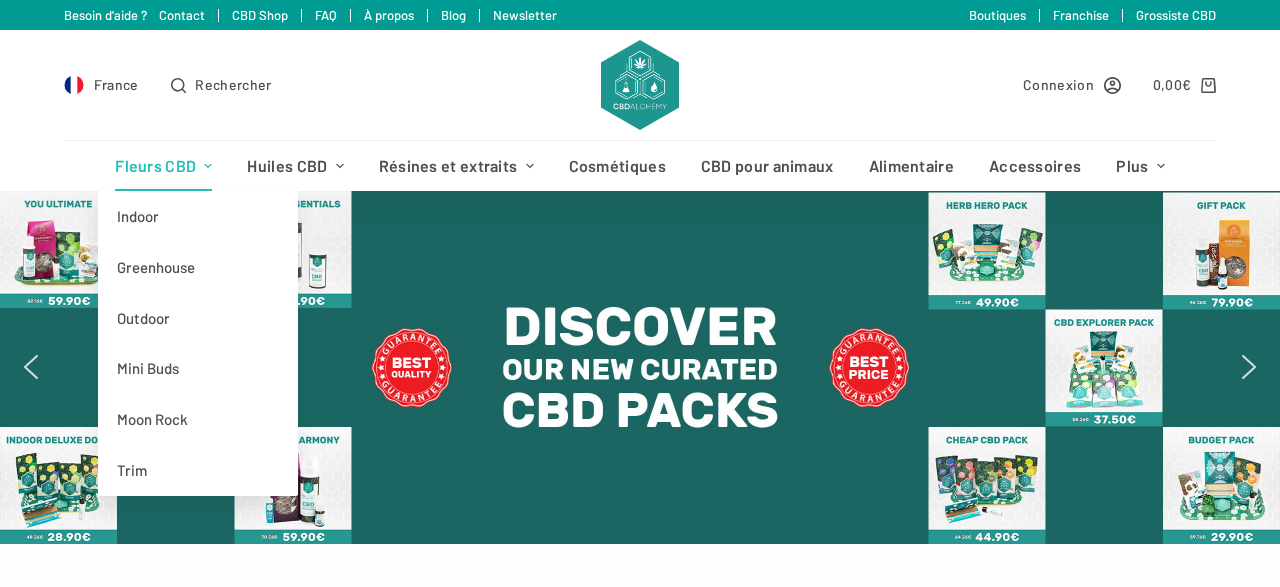 click on "Fleurs CBD" at bounding box center [164, 166] 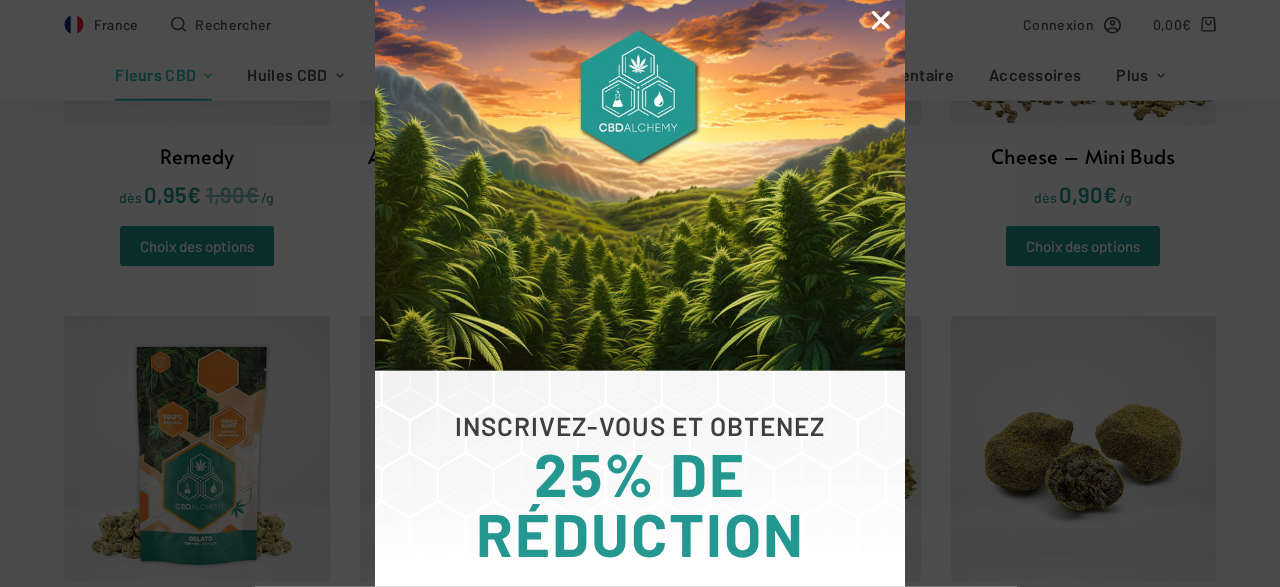 scroll, scrollTop: 2912, scrollLeft: 0, axis: vertical 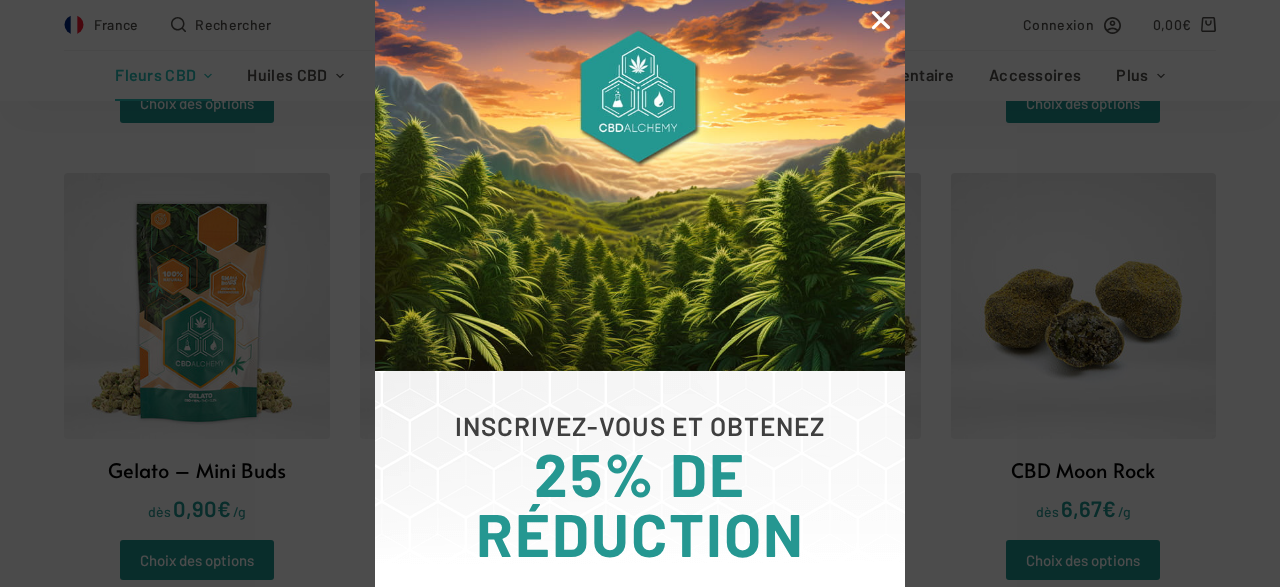 click at bounding box center [881, 20] 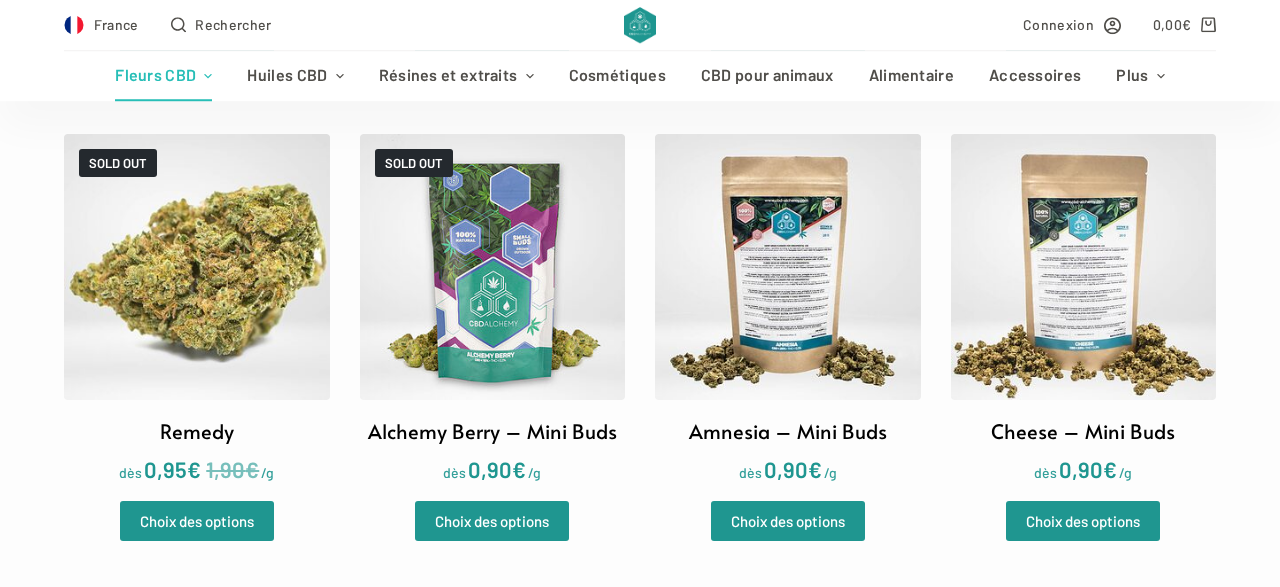 scroll, scrollTop: 2496, scrollLeft: 0, axis: vertical 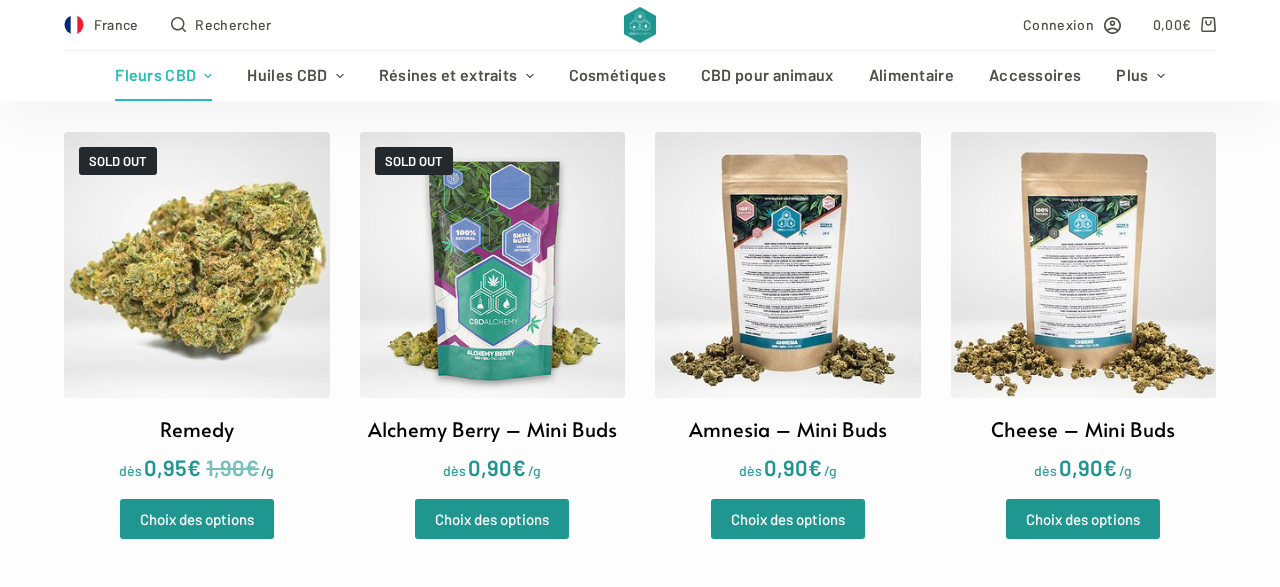 click at bounding box center [1084, 265] 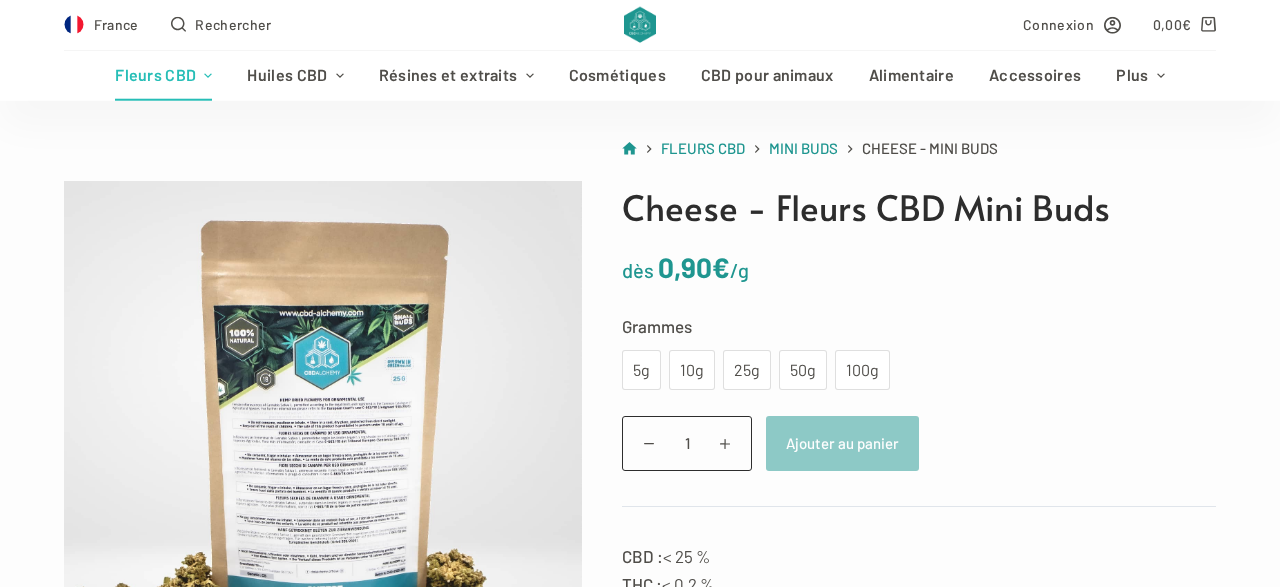 scroll, scrollTop: 104, scrollLeft: 0, axis: vertical 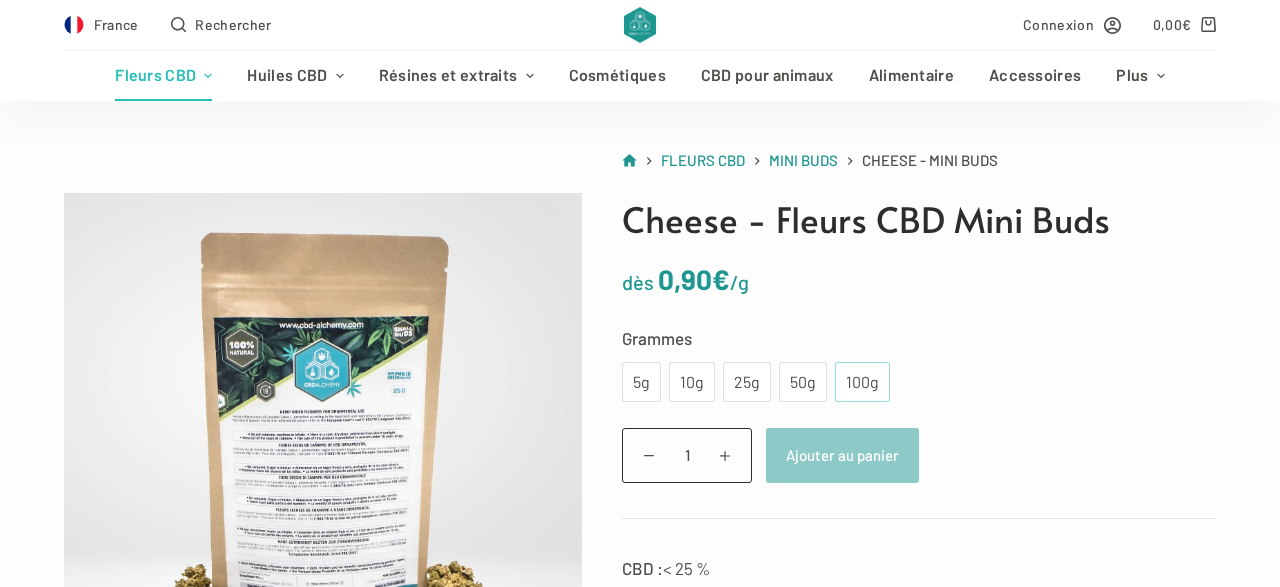 click on "100g" 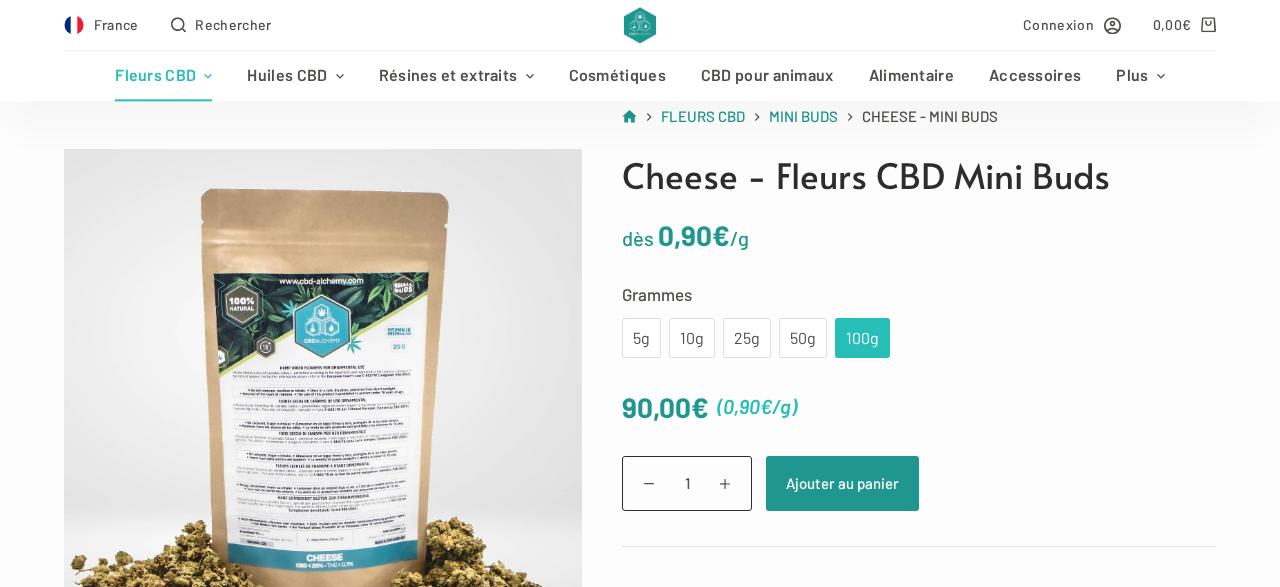 scroll, scrollTop: 208, scrollLeft: 0, axis: vertical 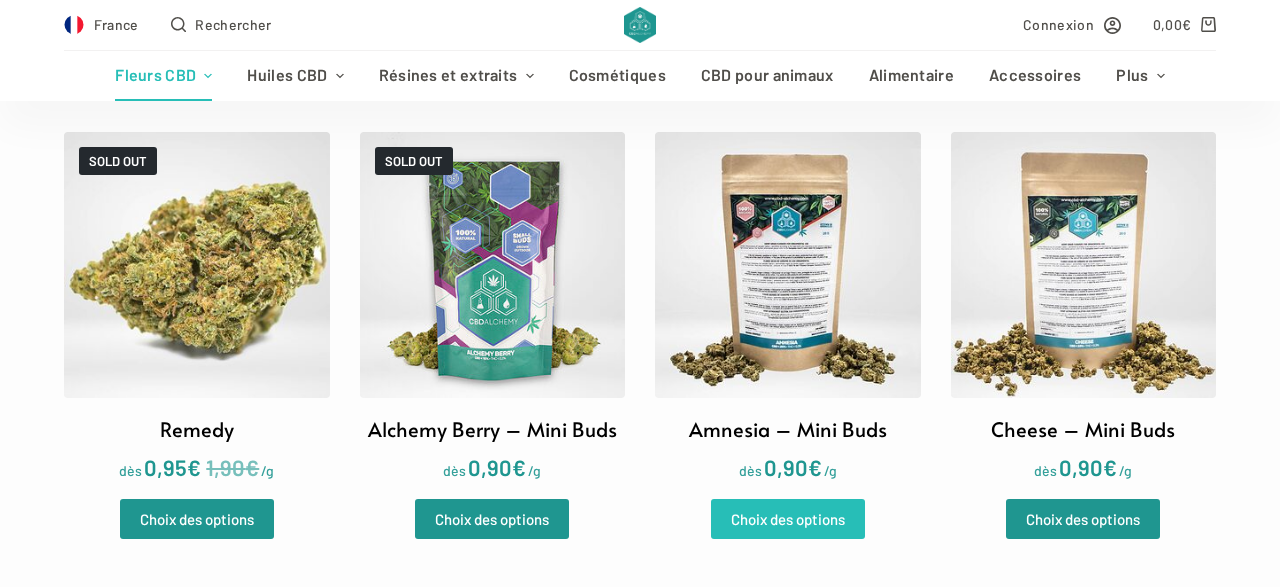 click on "Choix des options" at bounding box center (788, 519) 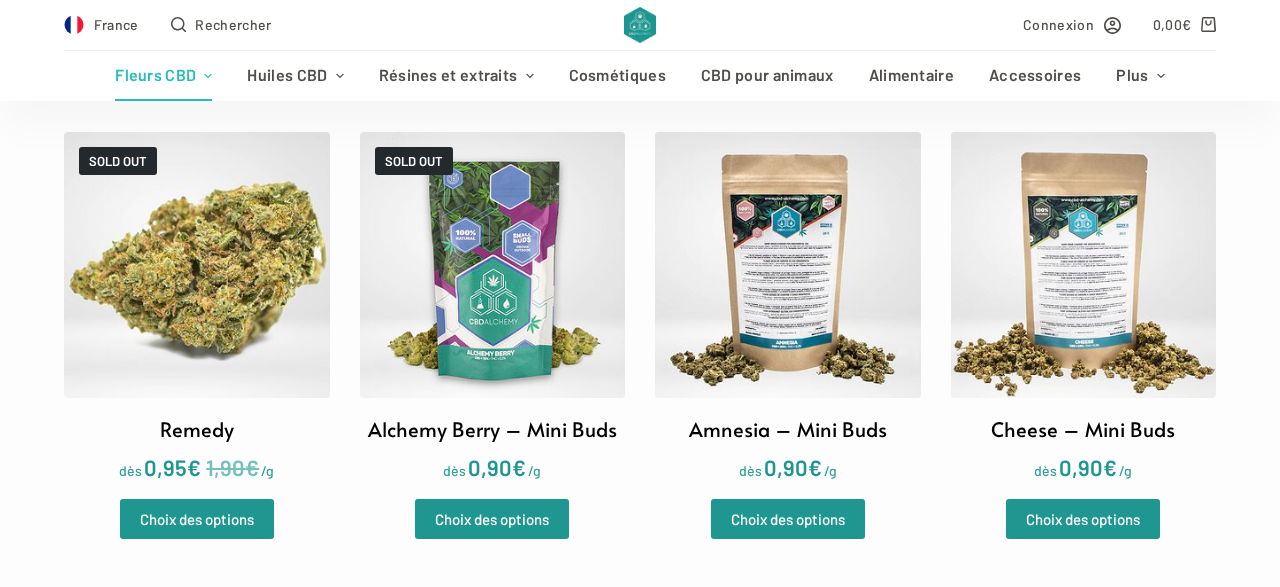 click at bounding box center [493, 265] 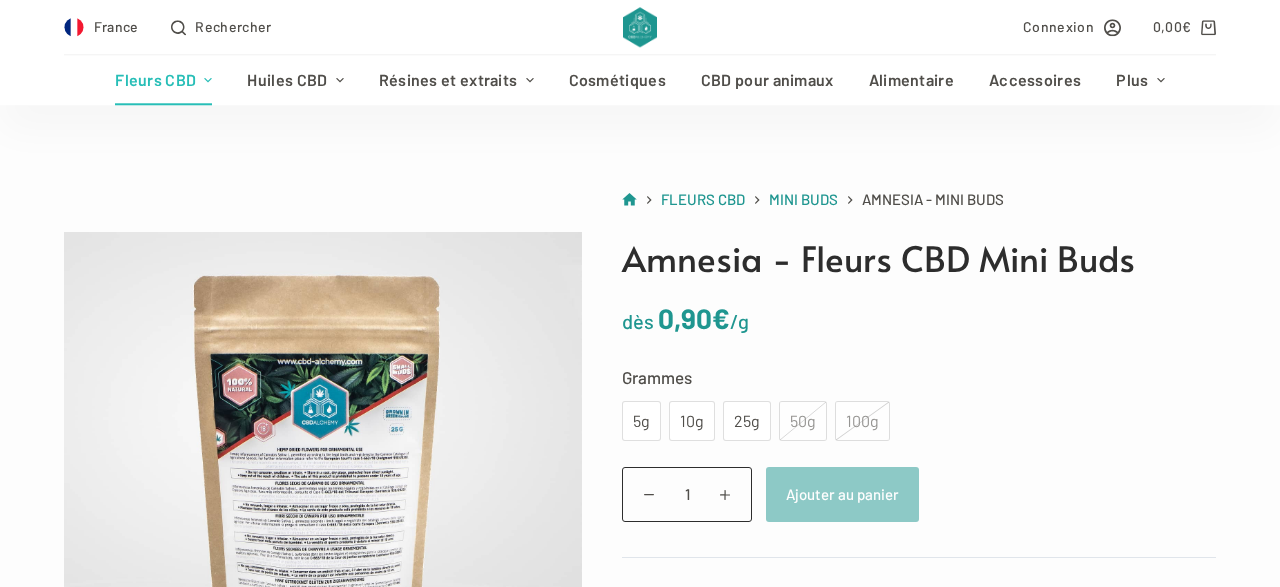 scroll, scrollTop: 208, scrollLeft: 0, axis: vertical 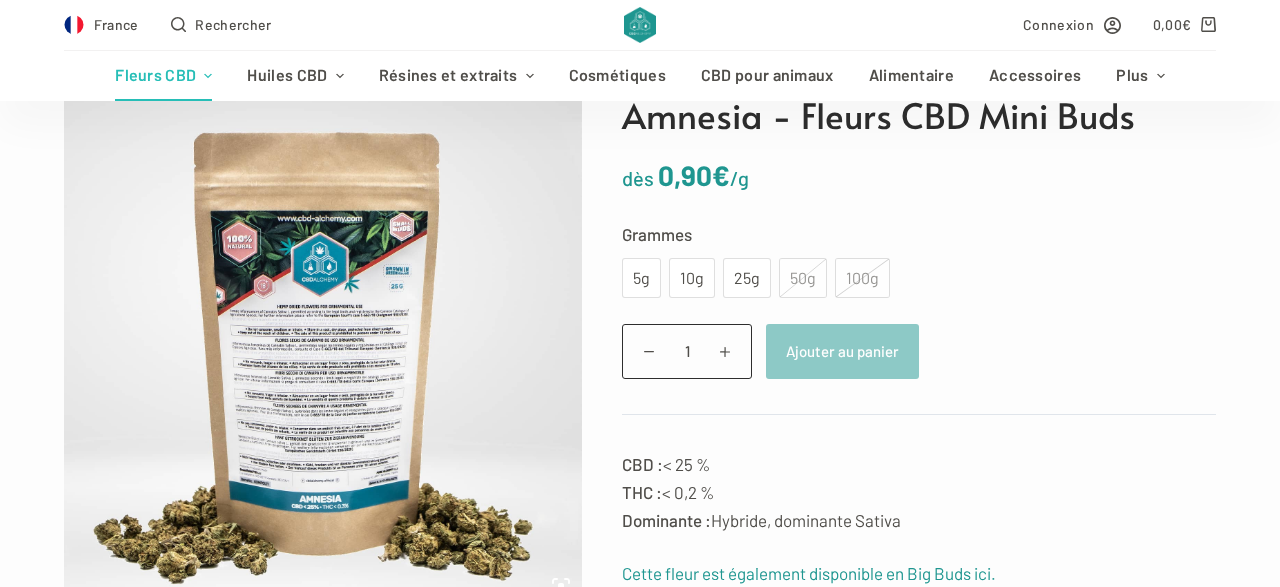 click on "100g" 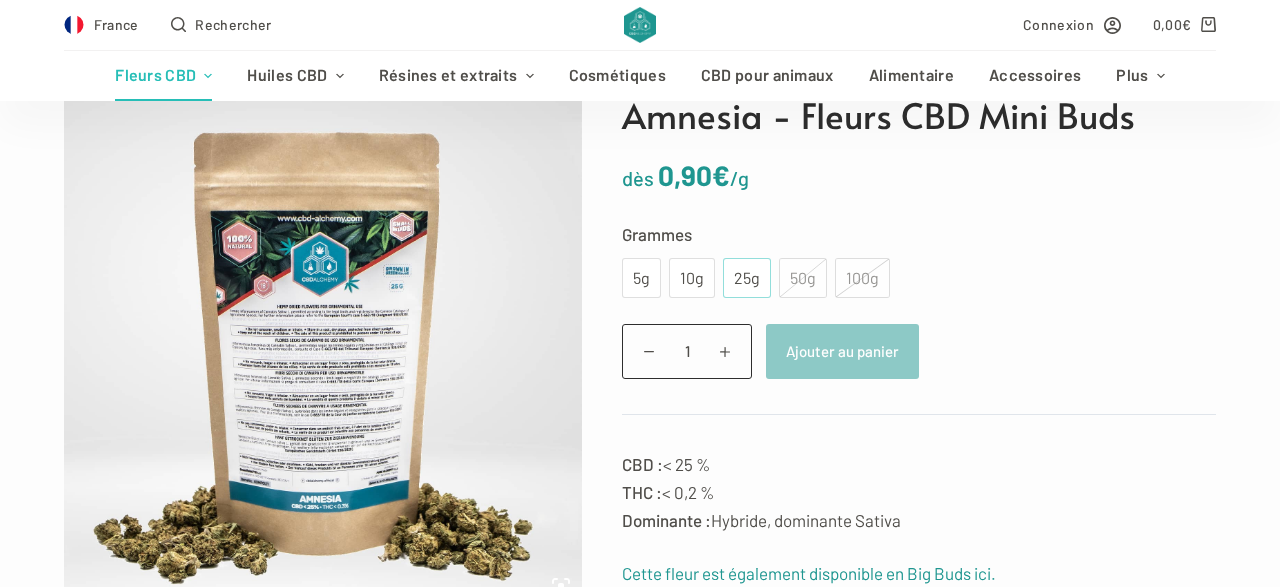 click on "25g" 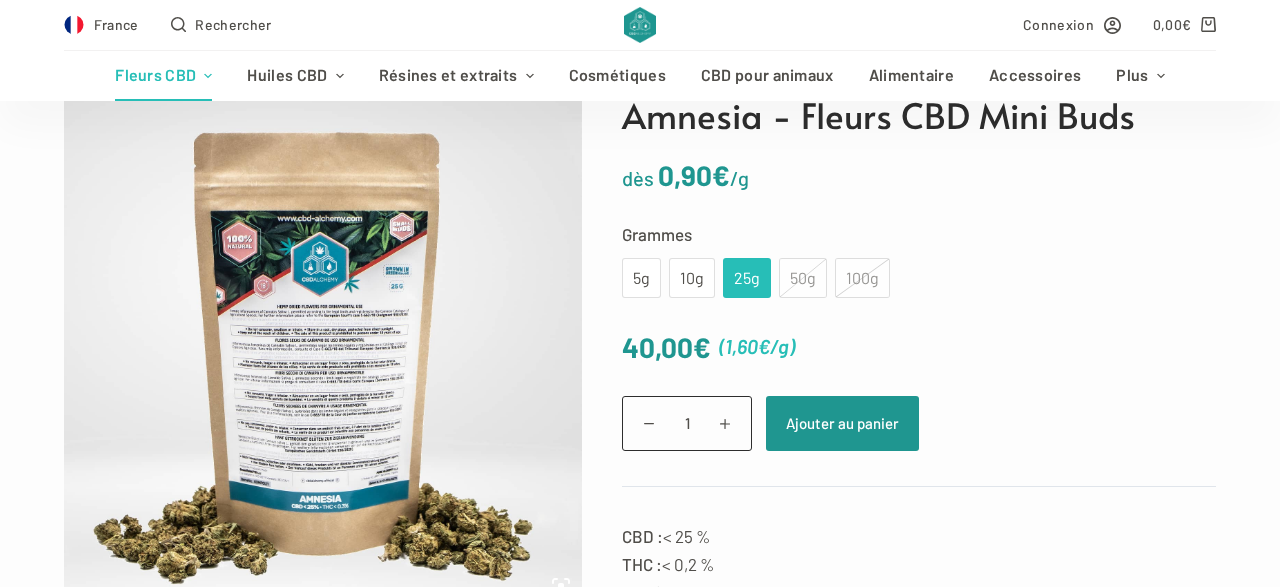 click on "50g" 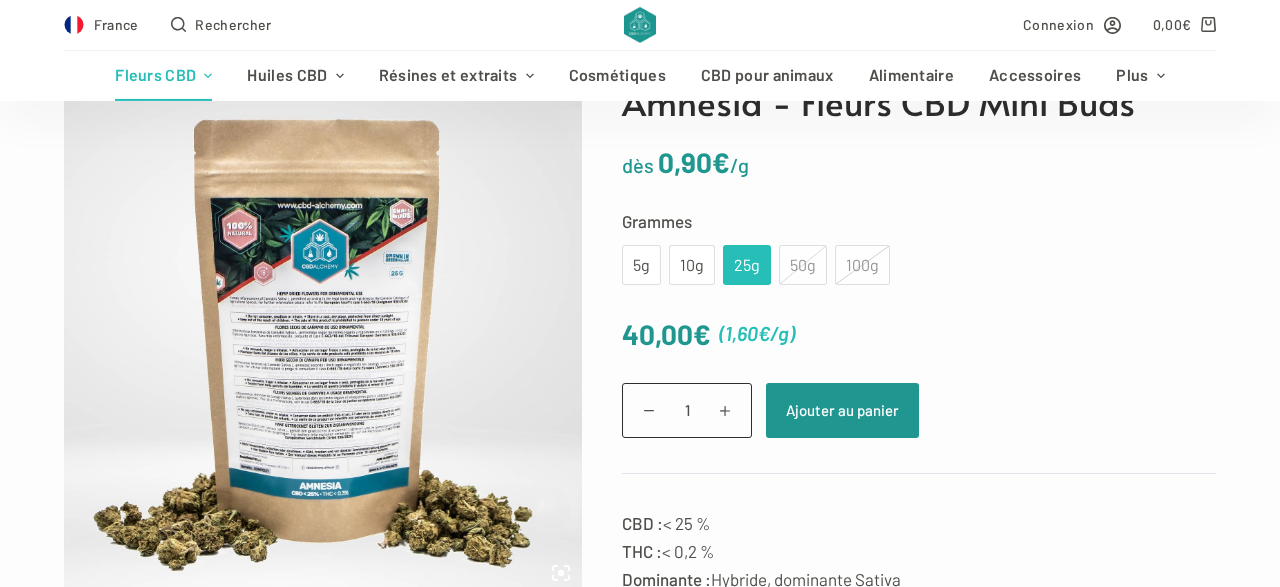 scroll, scrollTop: 208, scrollLeft: 0, axis: vertical 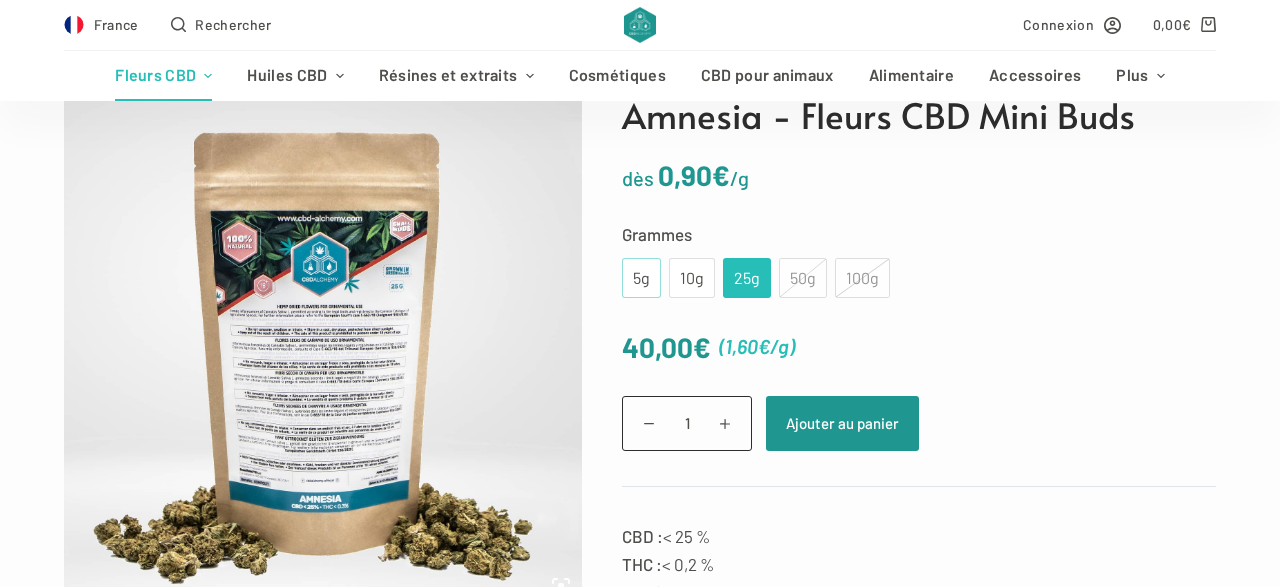click on "5g" 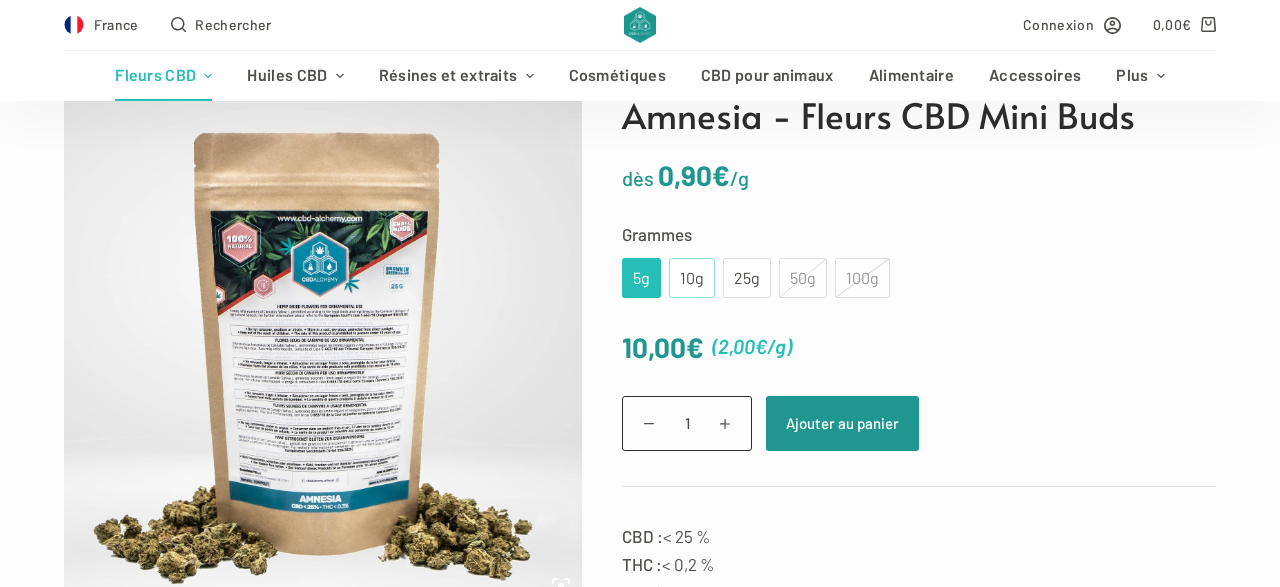 click on "10g" 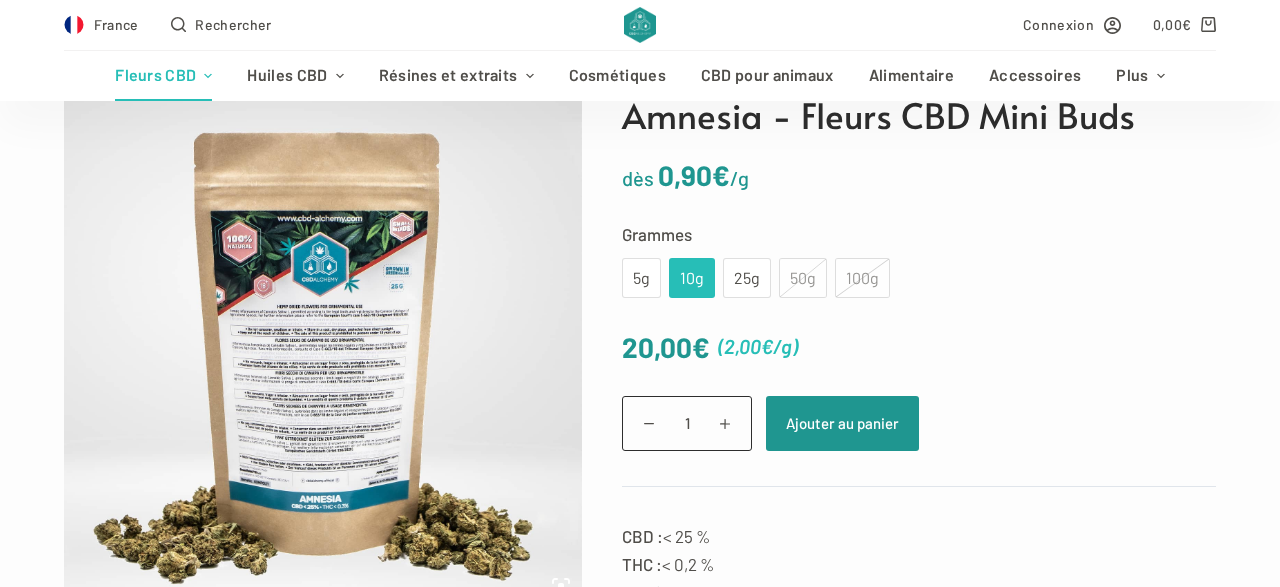 click on "5g 10g 25g 50g 100g" 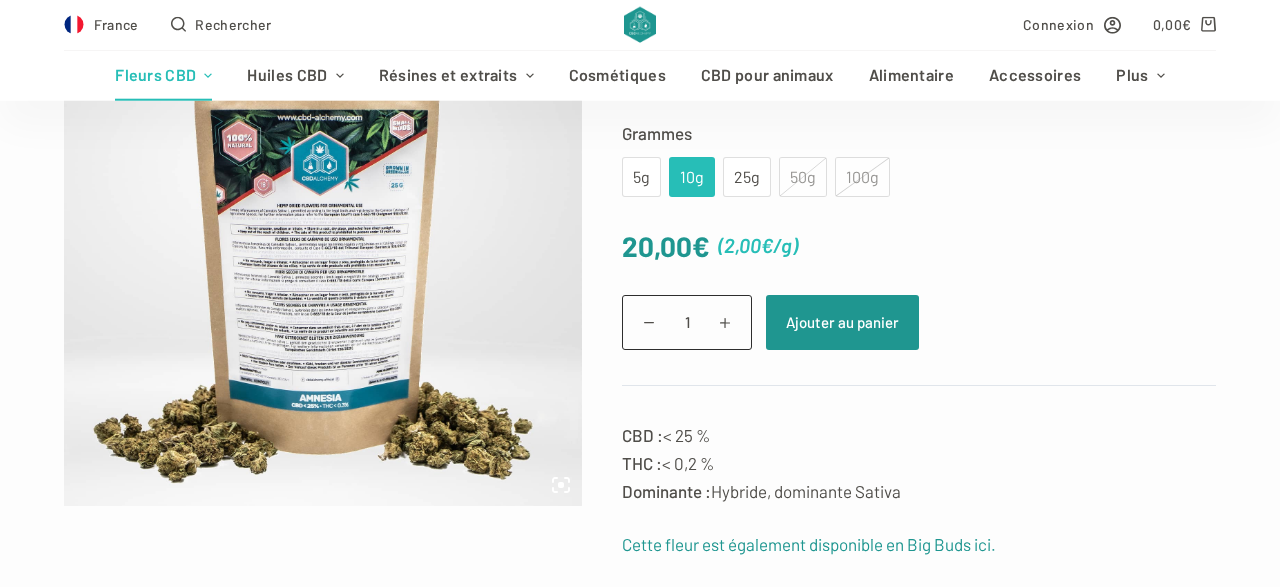 scroll, scrollTop: 312, scrollLeft: 0, axis: vertical 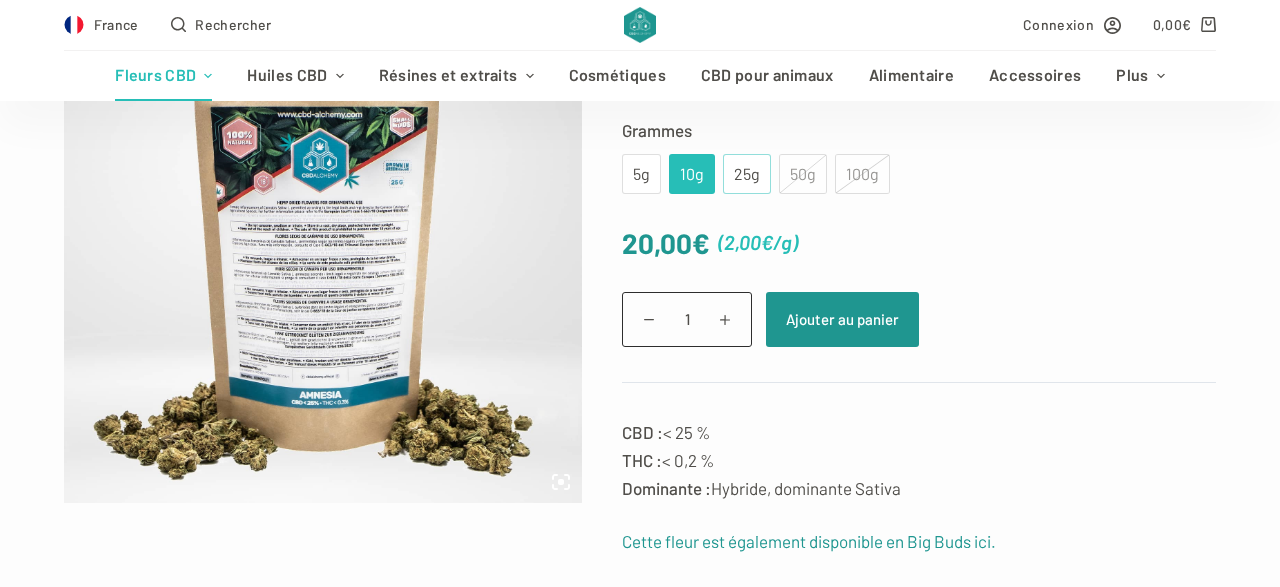 click on "25g" 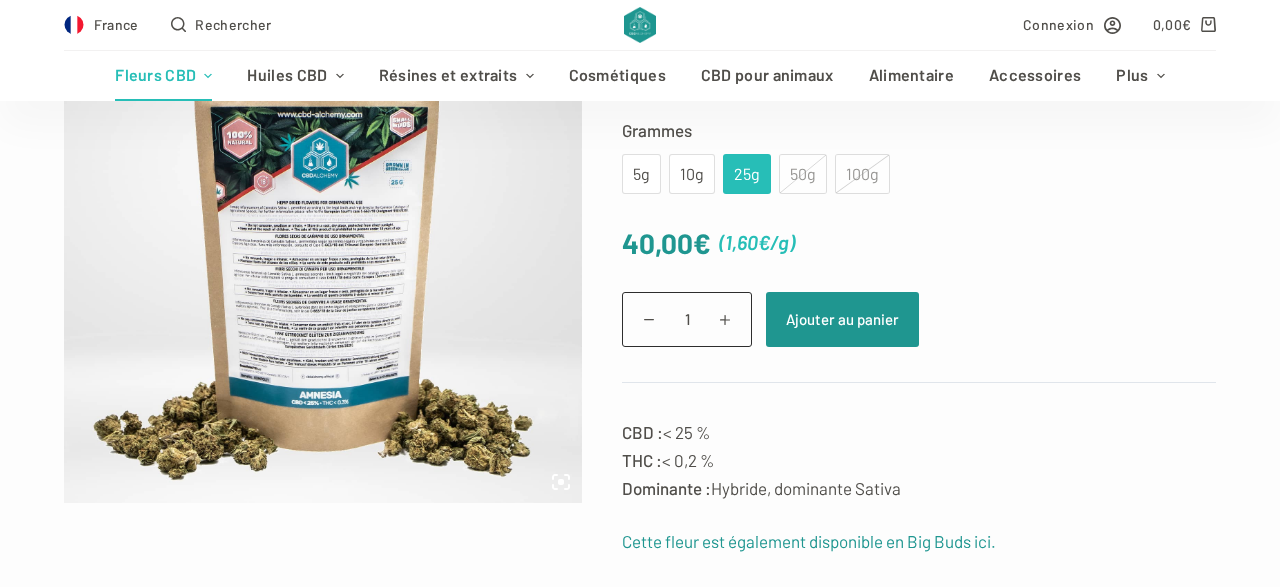 click on "50g" 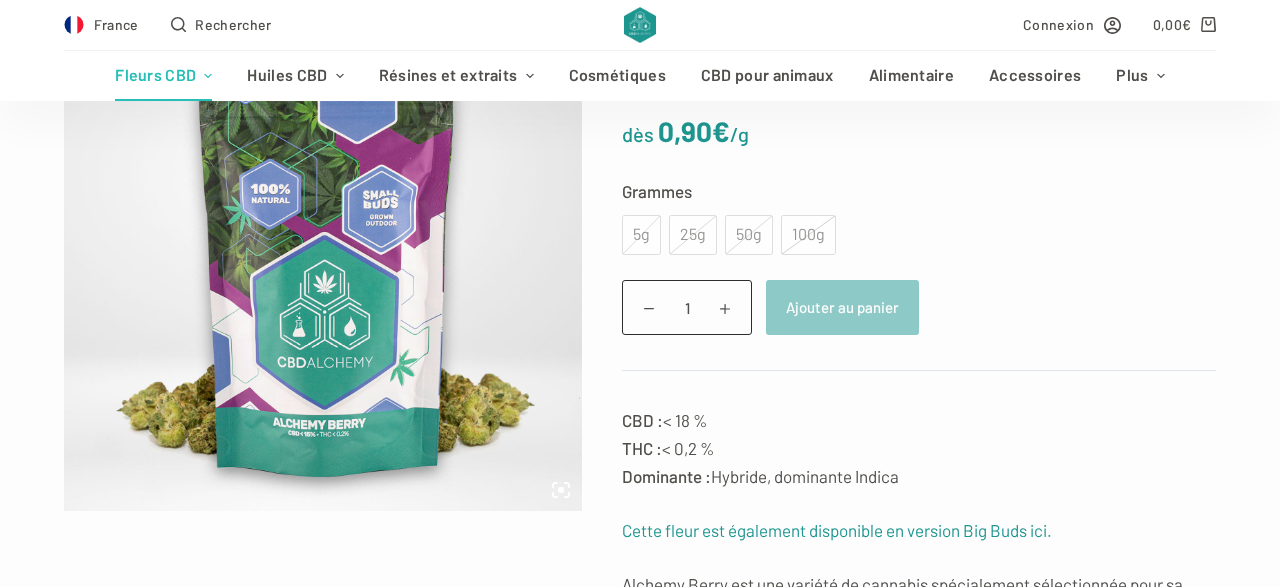 scroll, scrollTop: 312, scrollLeft: 0, axis: vertical 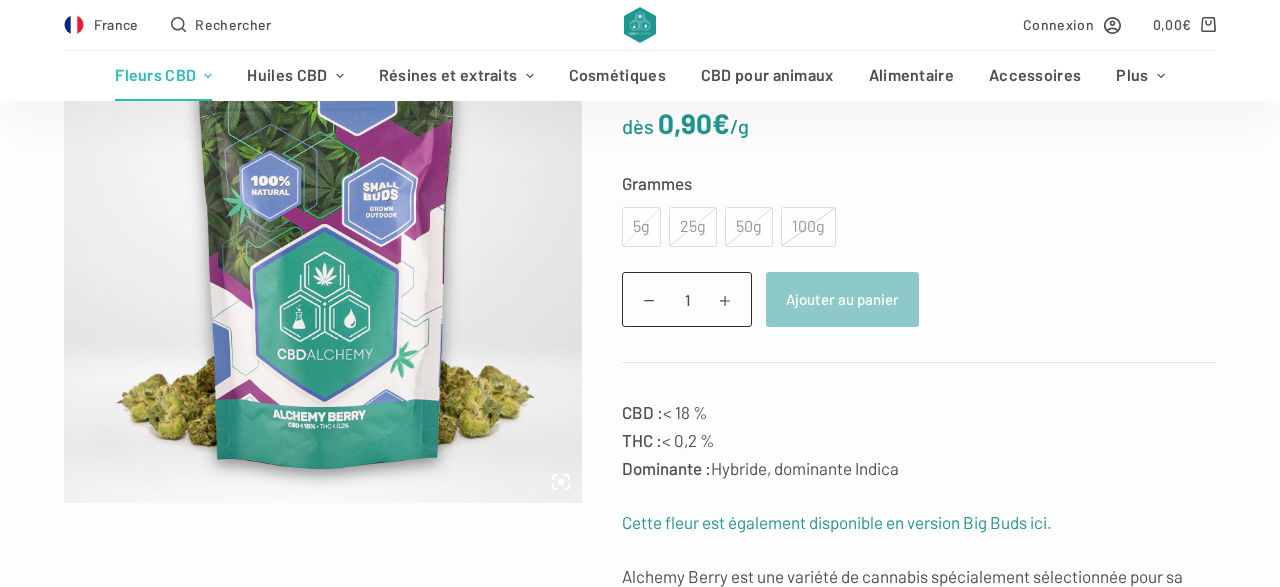 click at bounding box center (323, 244) 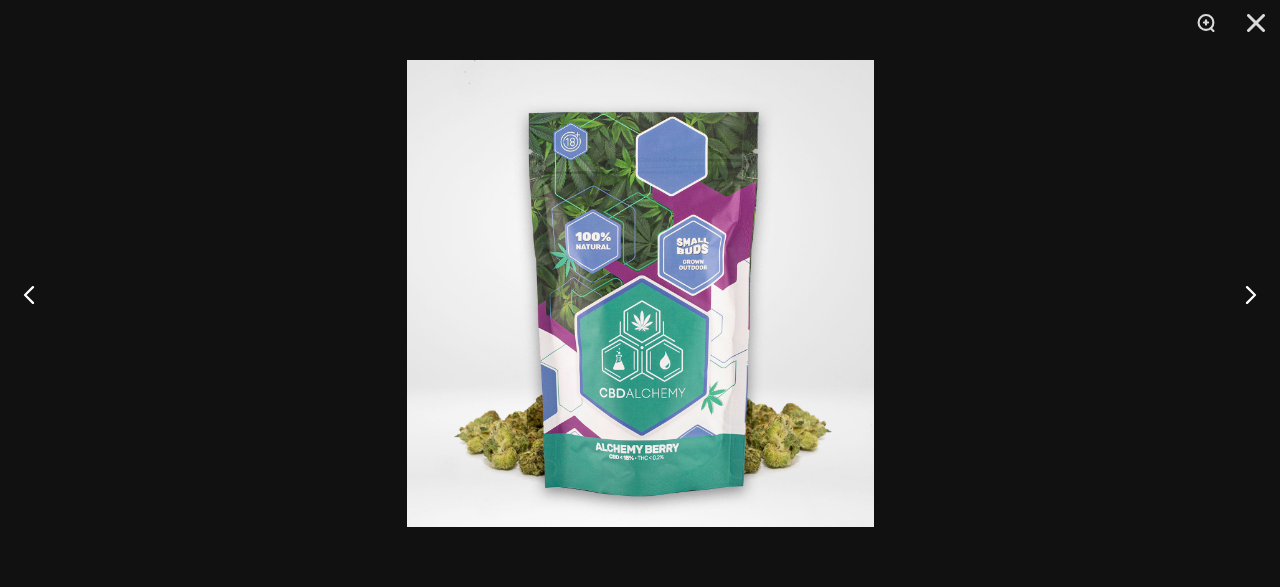 click at bounding box center (640, 293) 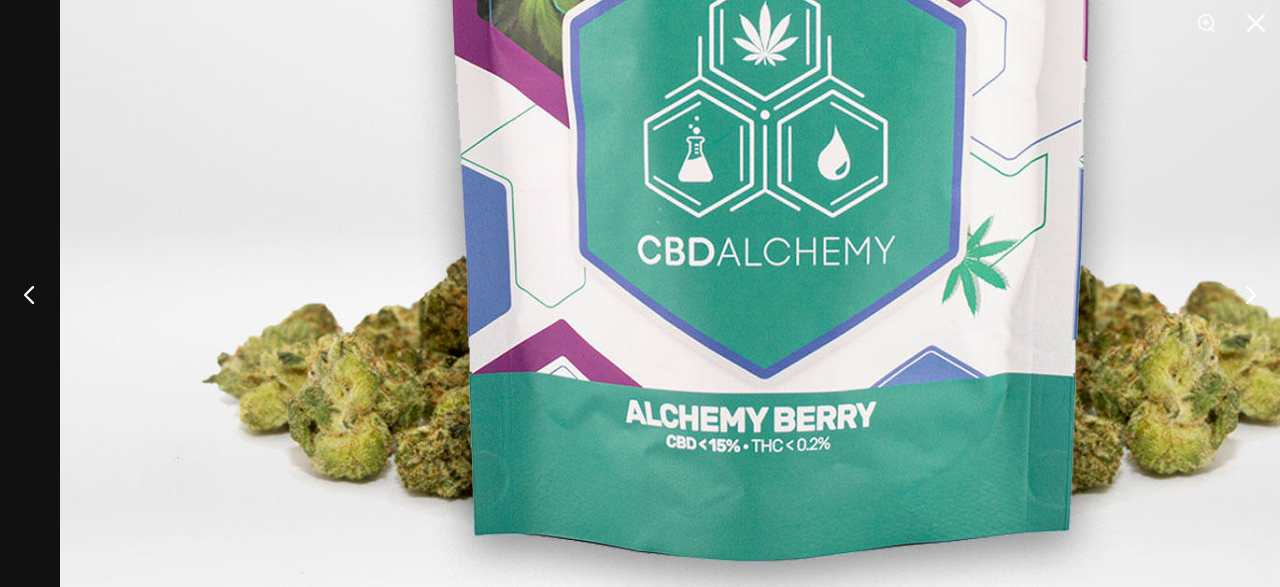 click at bounding box center (640, 293) 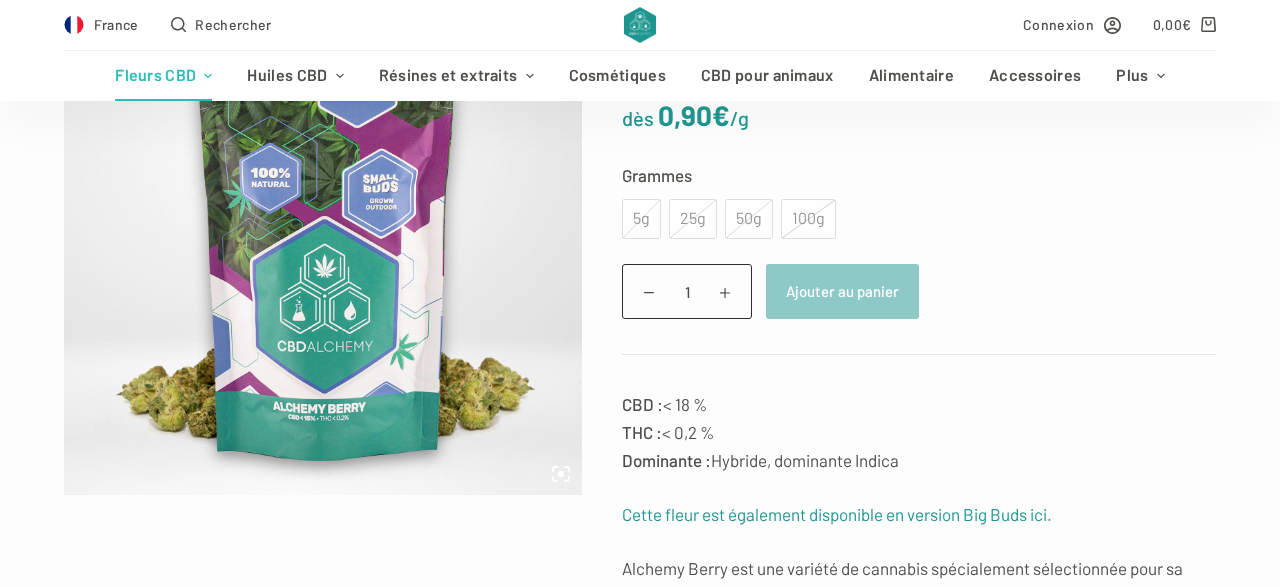 scroll, scrollTop: 312, scrollLeft: 0, axis: vertical 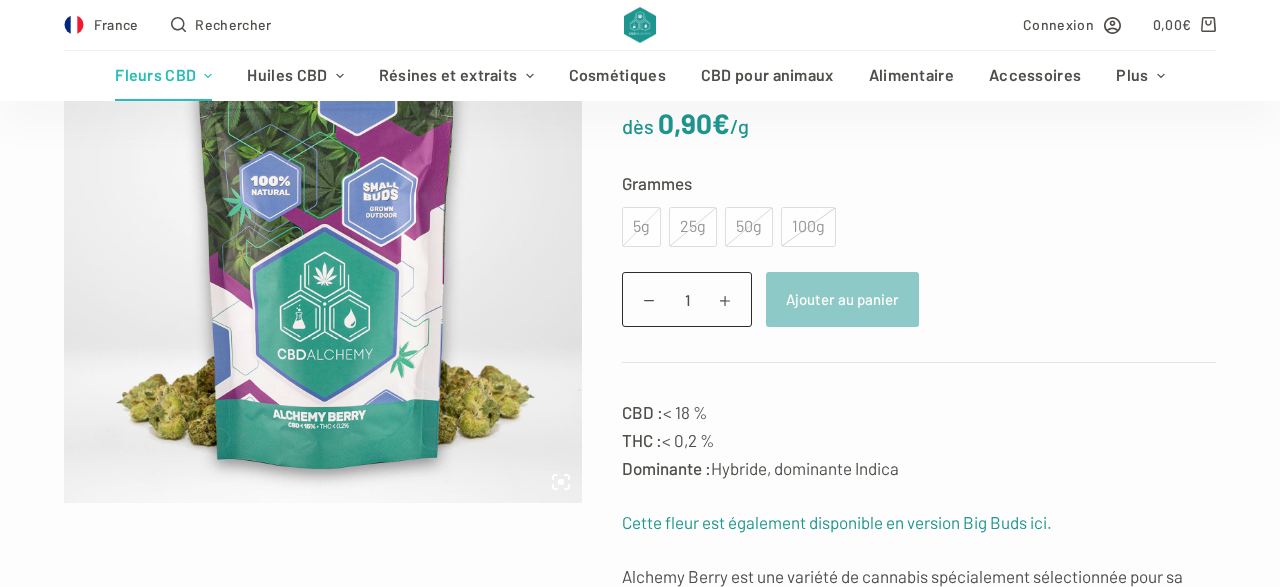click on "100g" 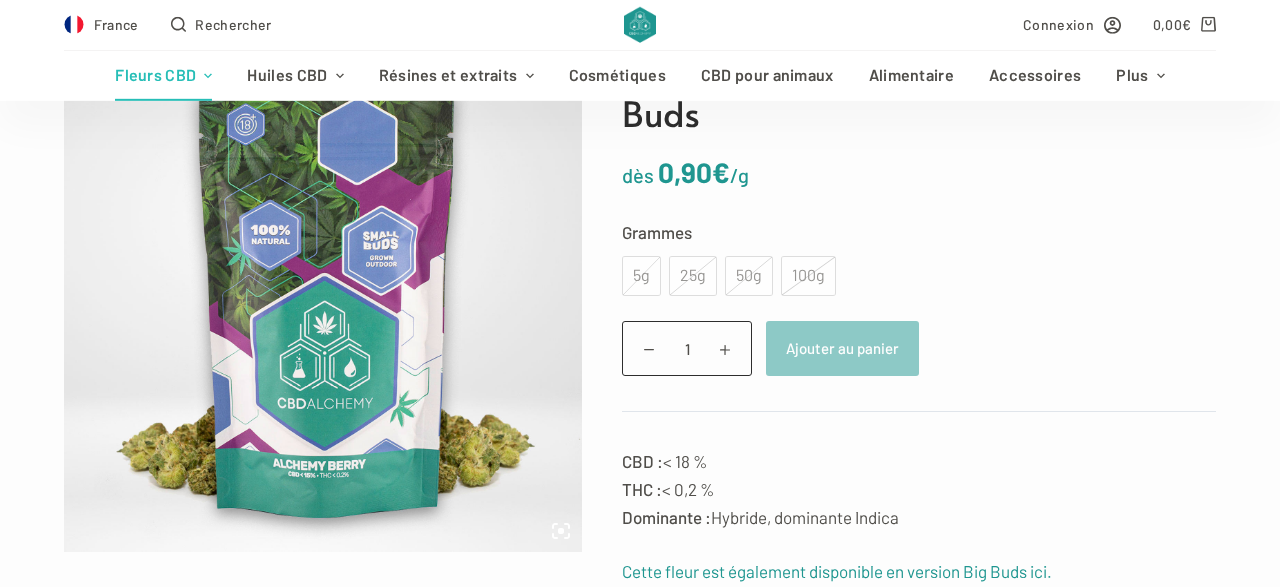 scroll, scrollTop: 104, scrollLeft: 0, axis: vertical 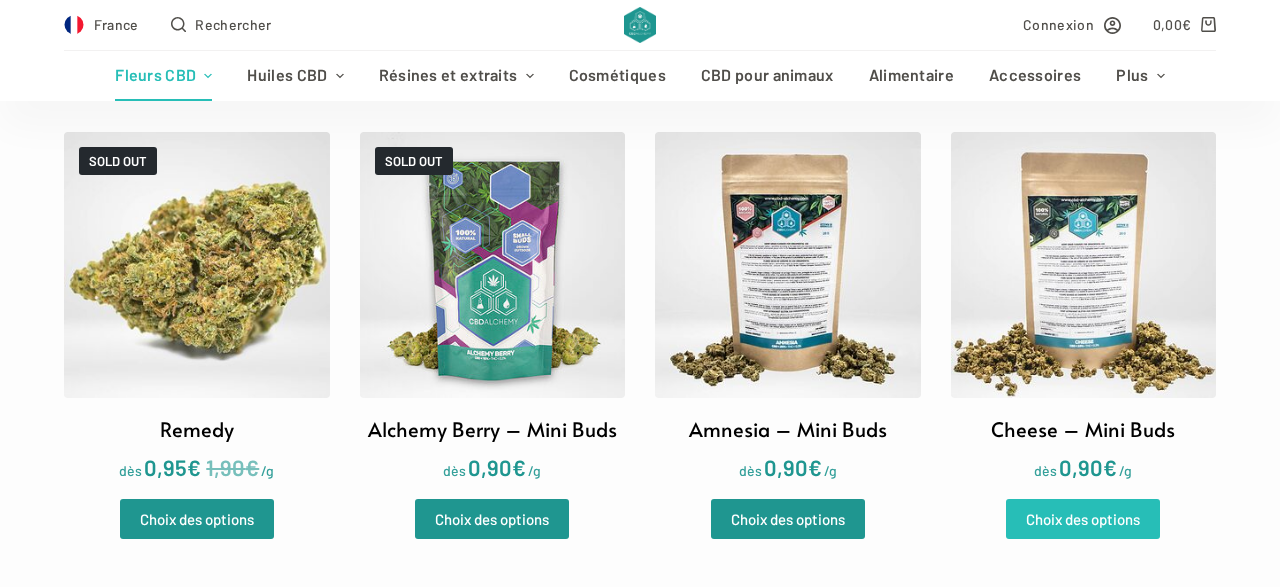 click on "Choix des options" at bounding box center (1083, 519) 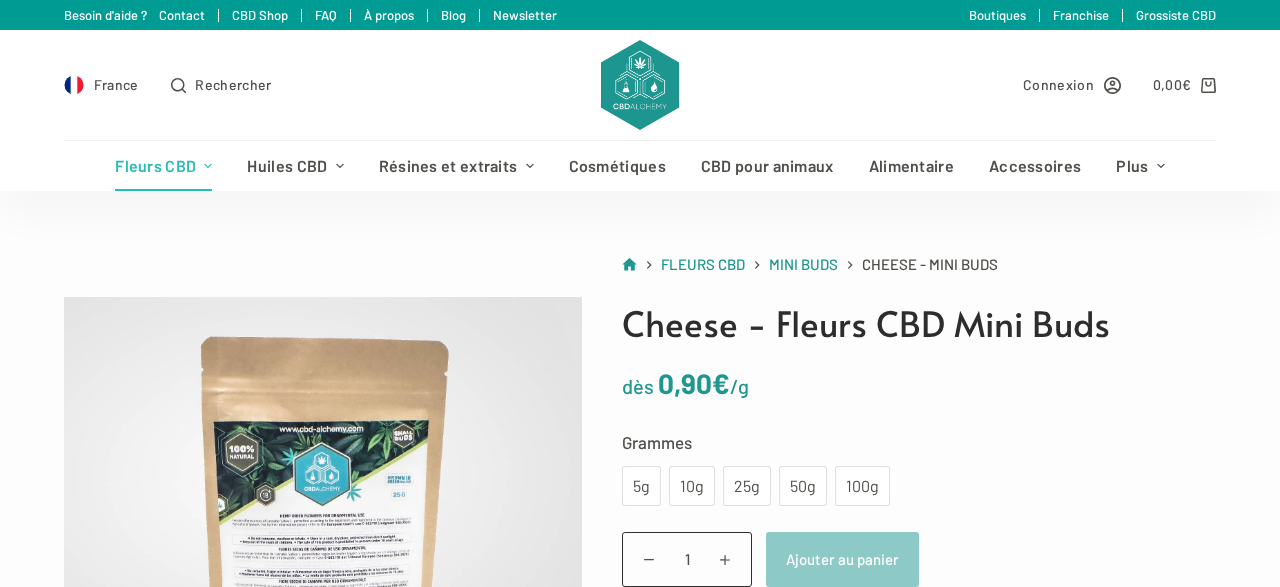 scroll, scrollTop: 0, scrollLeft: 0, axis: both 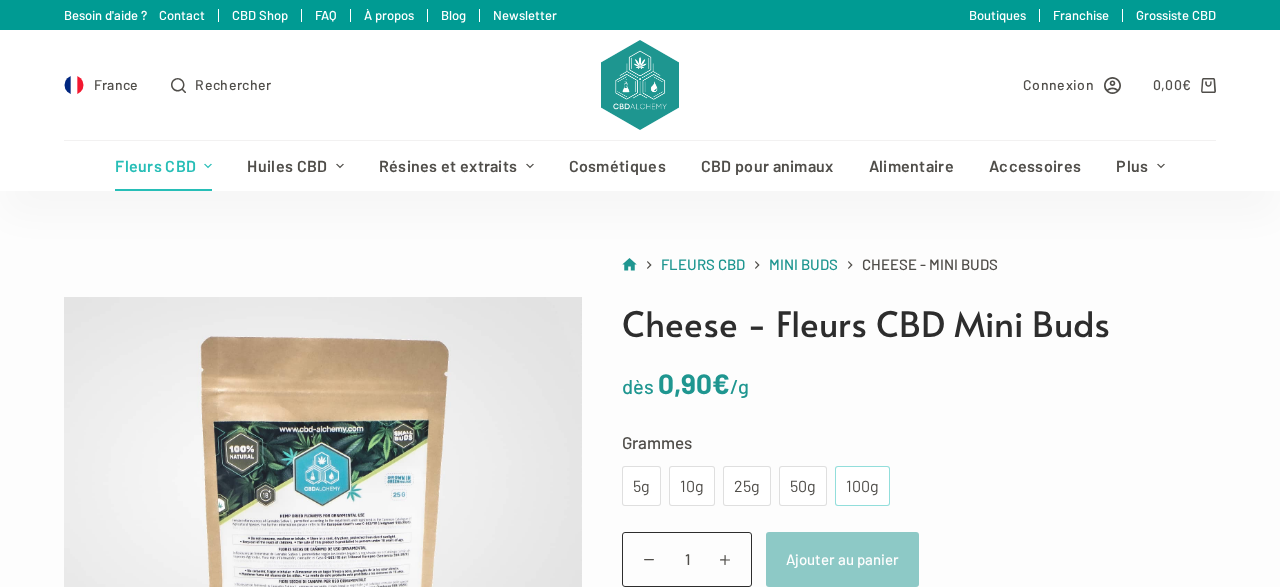 click on "100g" 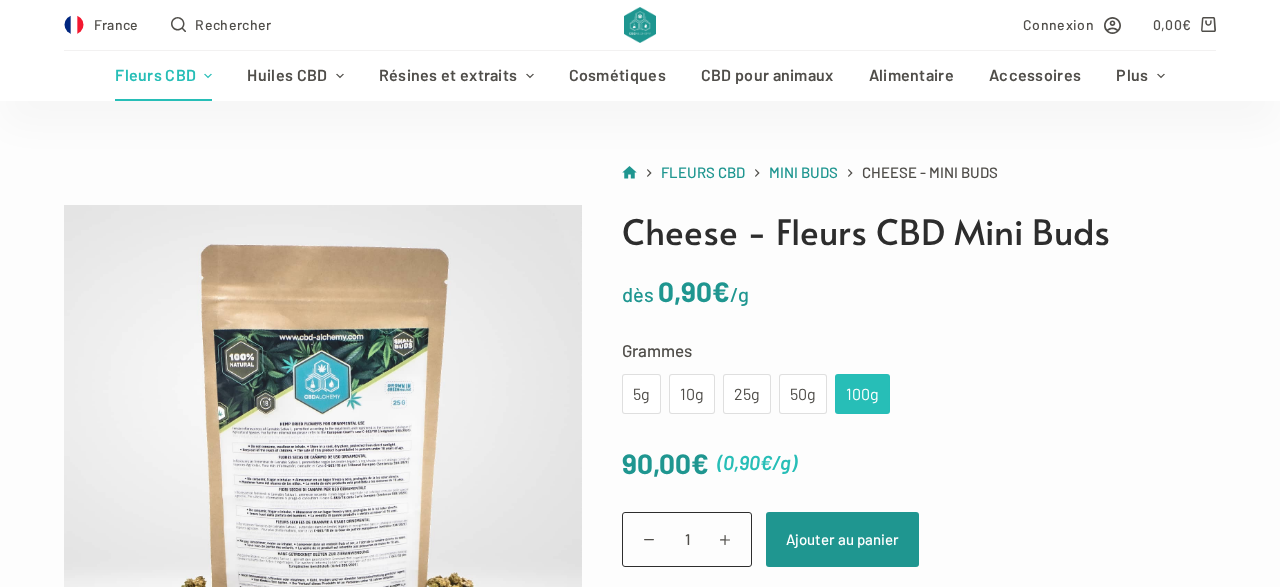 scroll, scrollTop: 208, scrollLeft: 0, axis: vertical 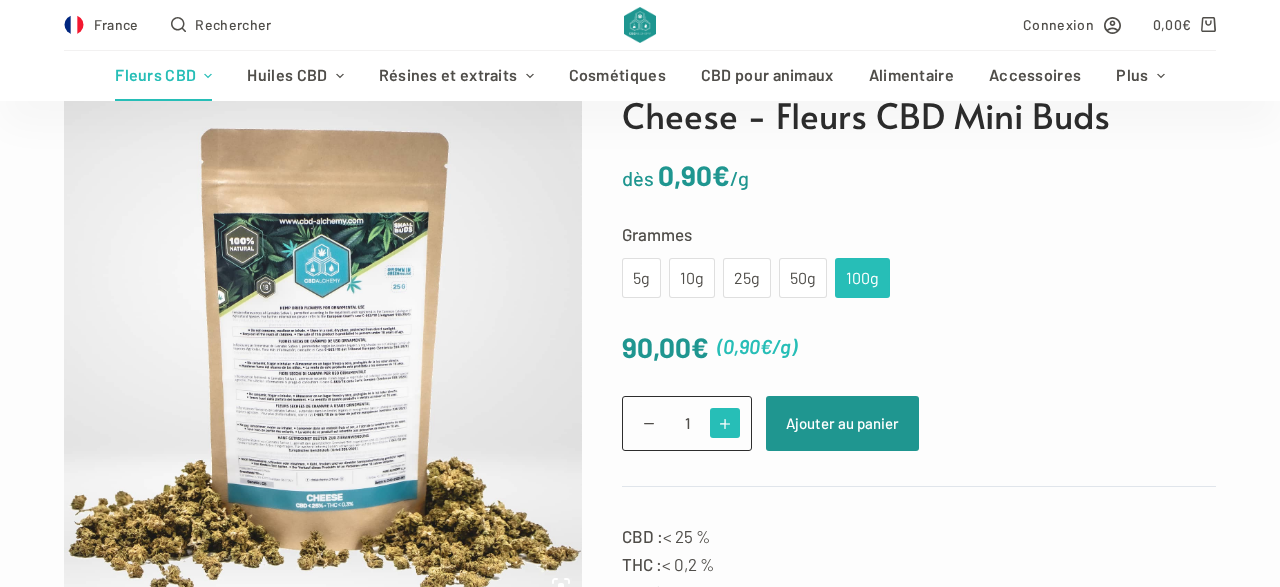 click 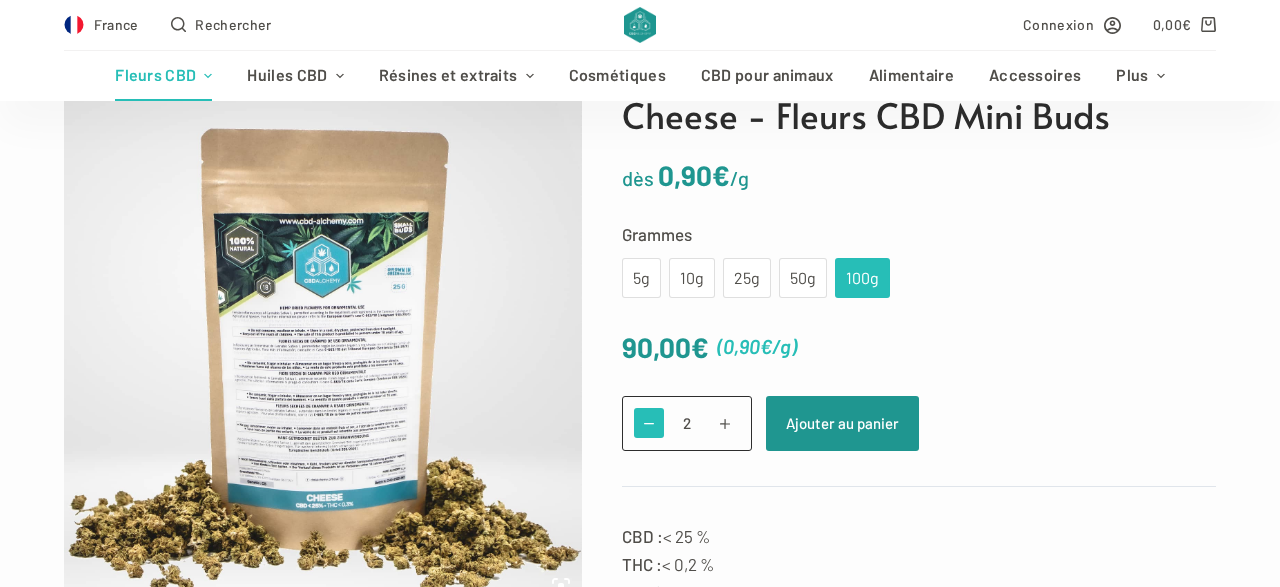 click 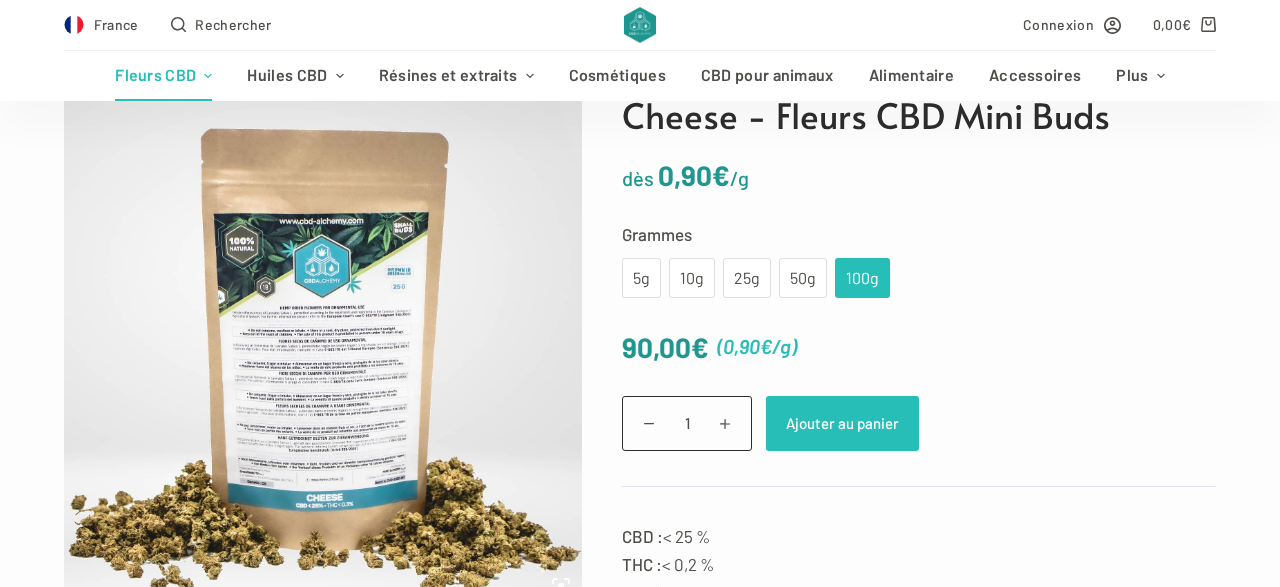 click on "Ajouter au panier" 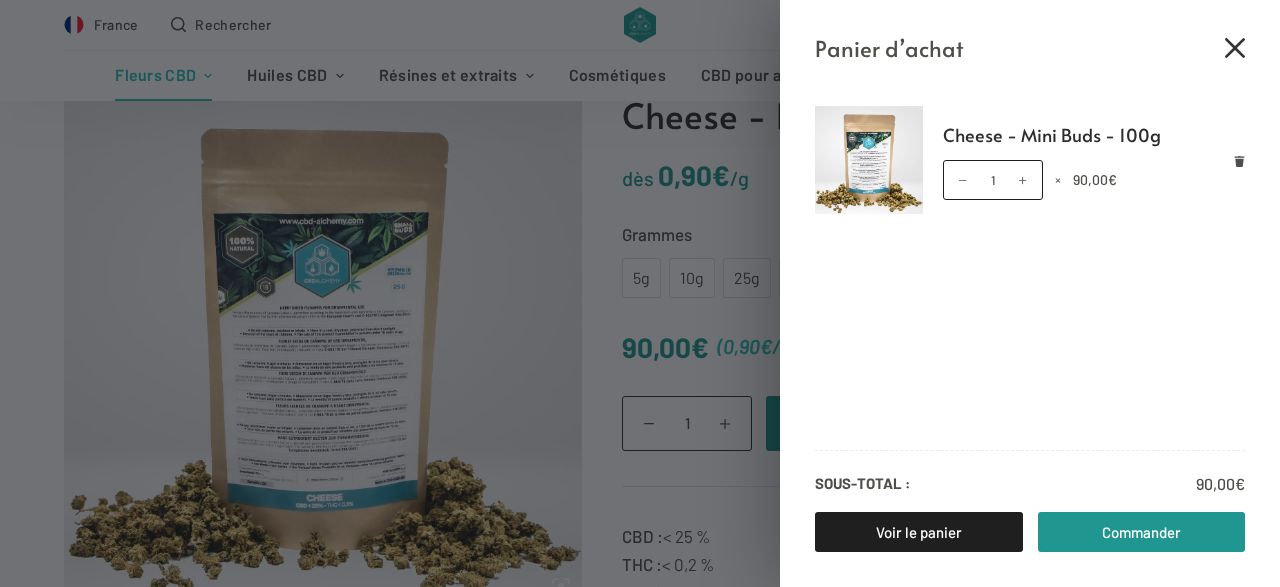 click 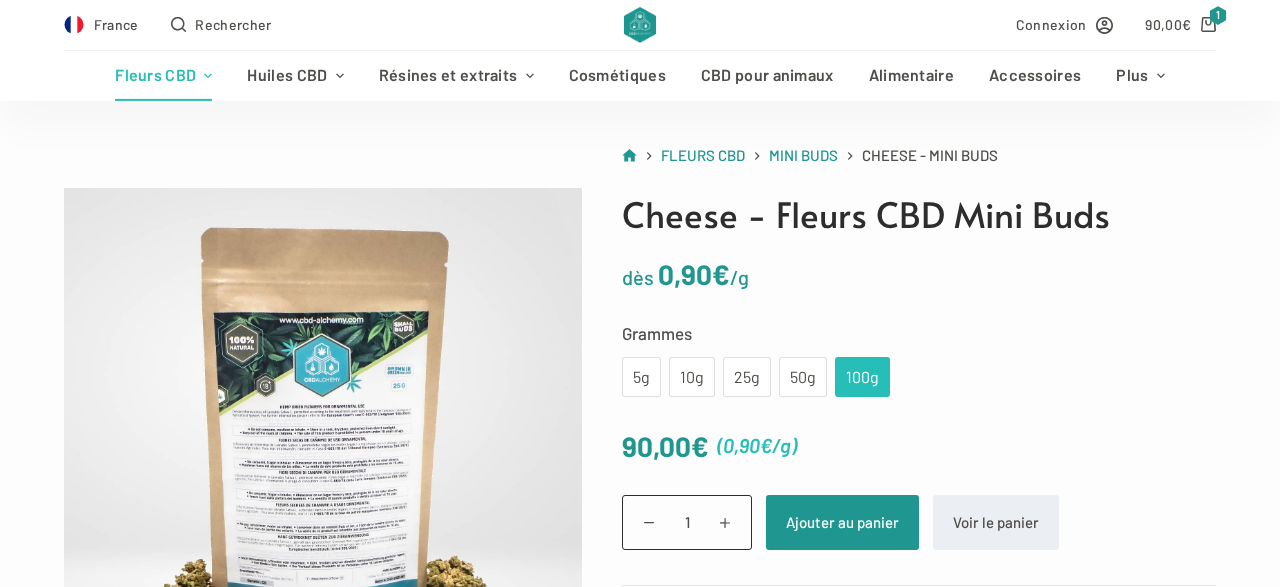 scroll, scrollTop: 104, scrollLeft: 0, axis: vertical 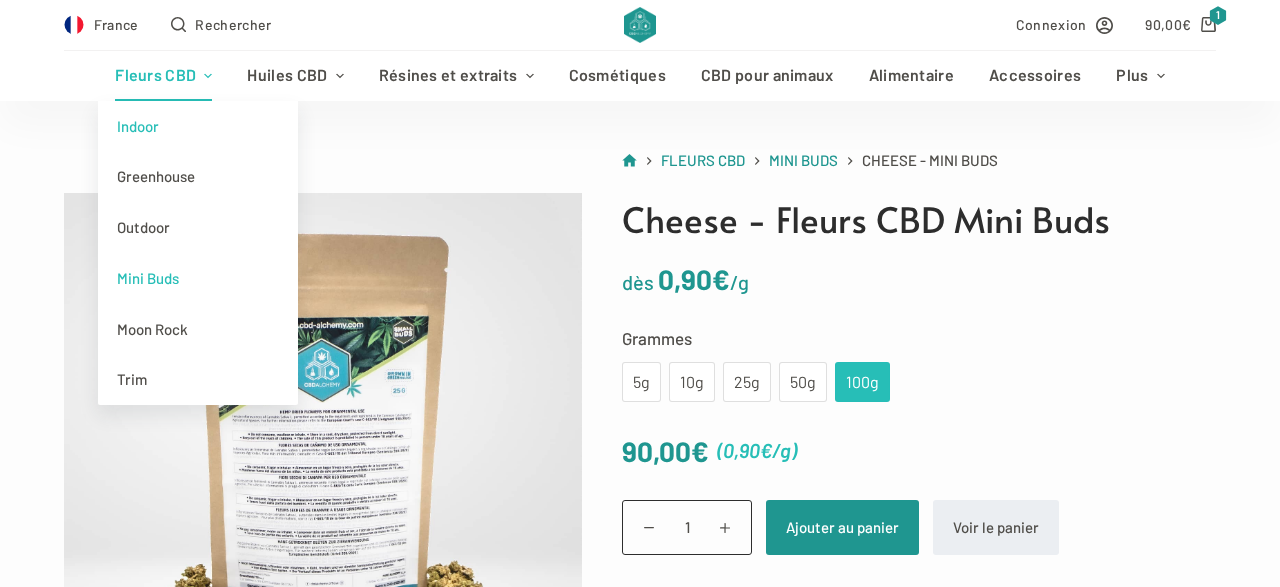 click on "Indoor" at bounding box center [198, 126] 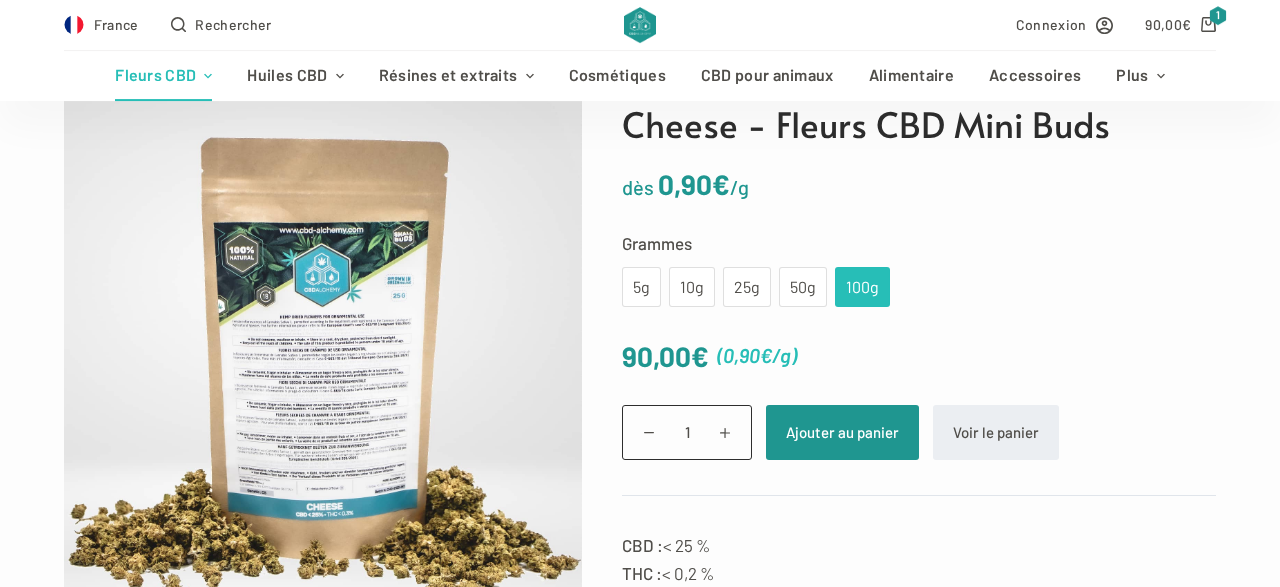 scroll, scrollTop: 208, scrollLeft: 0, axis: vertical 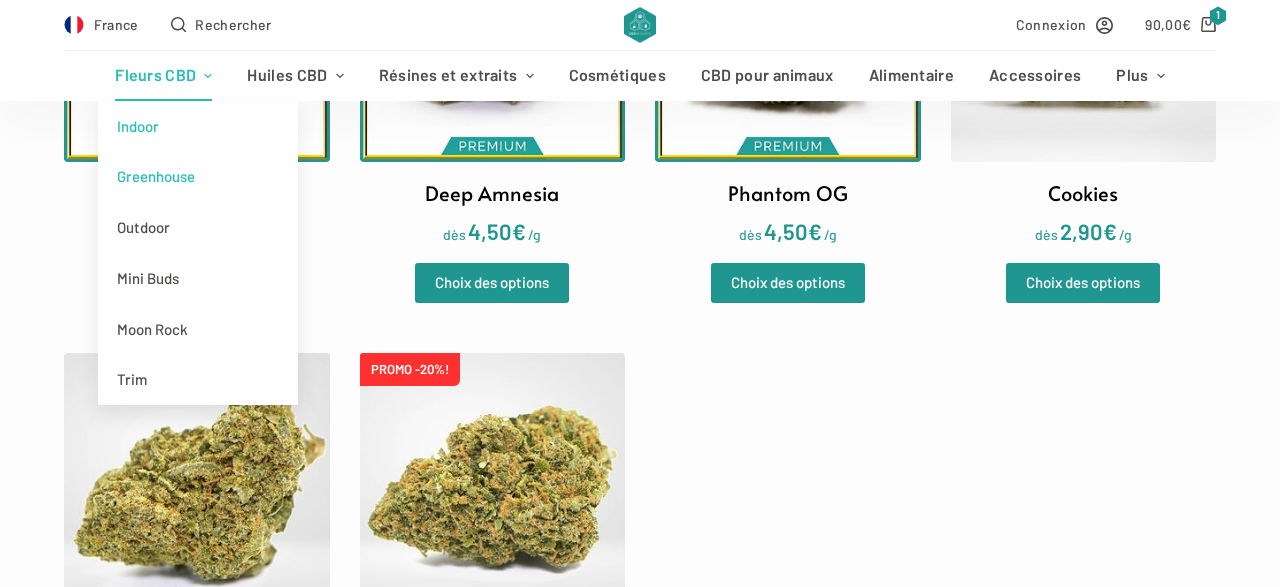 click on "Greenhouse" at bounding box center [198, 176] 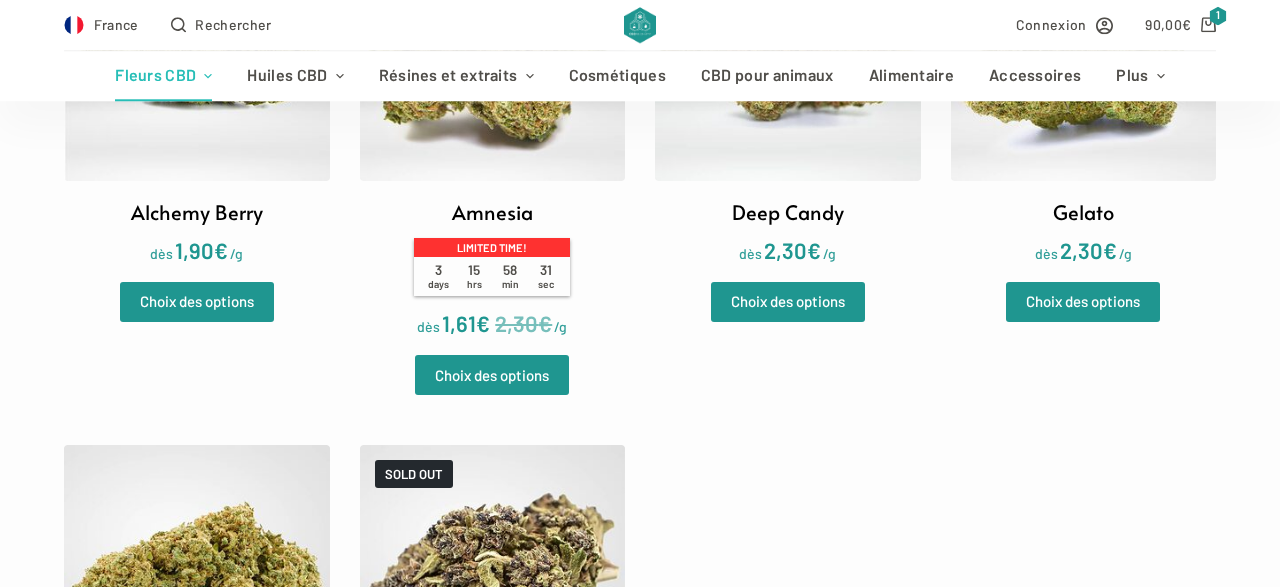 scroll, scrollTop: 1144, scrollLeft: 0, axis: vertical 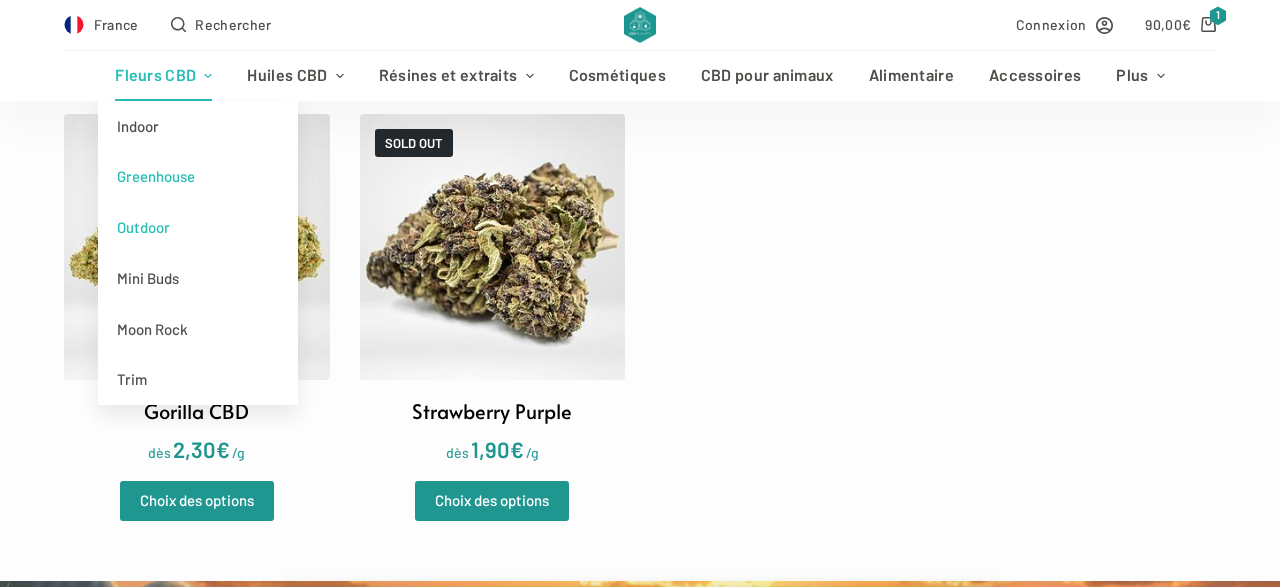 click on "Outdoor" at bounding box center (198, 227) 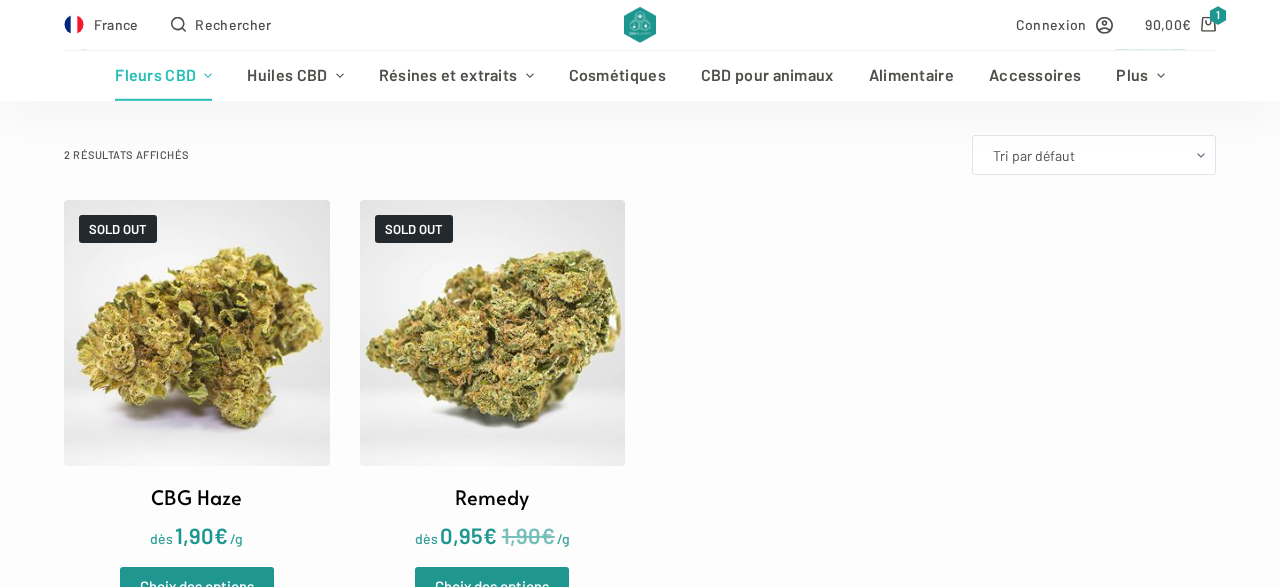 scroll, scrollTop: 520, scrollLeft: 0, axis: vertical 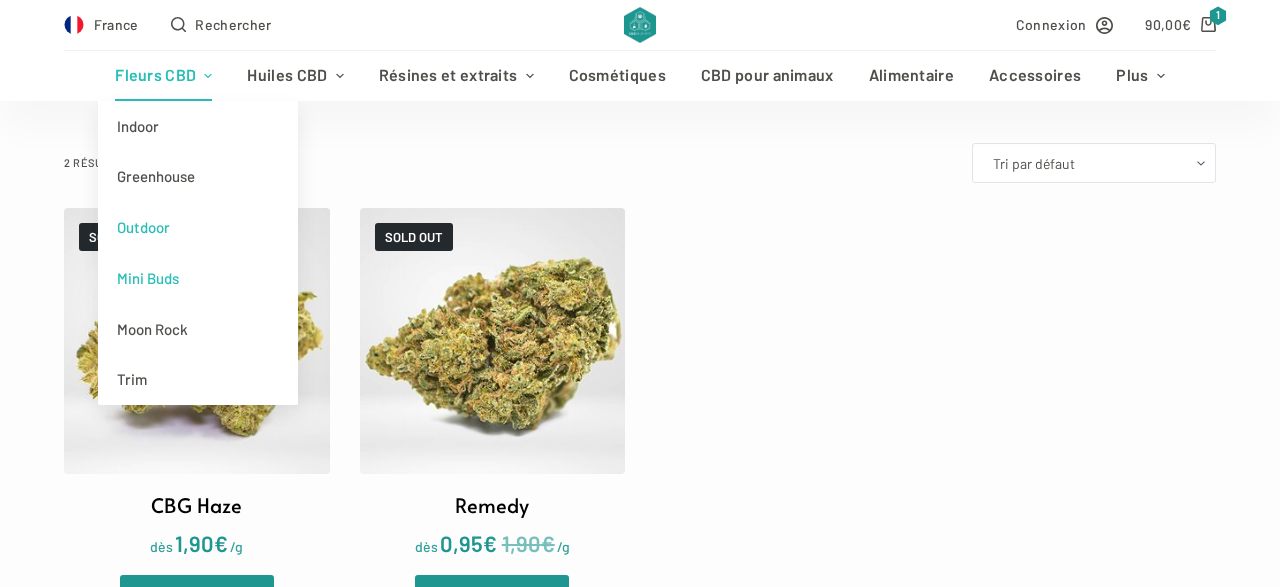 click on "Mini Buds" at bounding box center (198, 278) 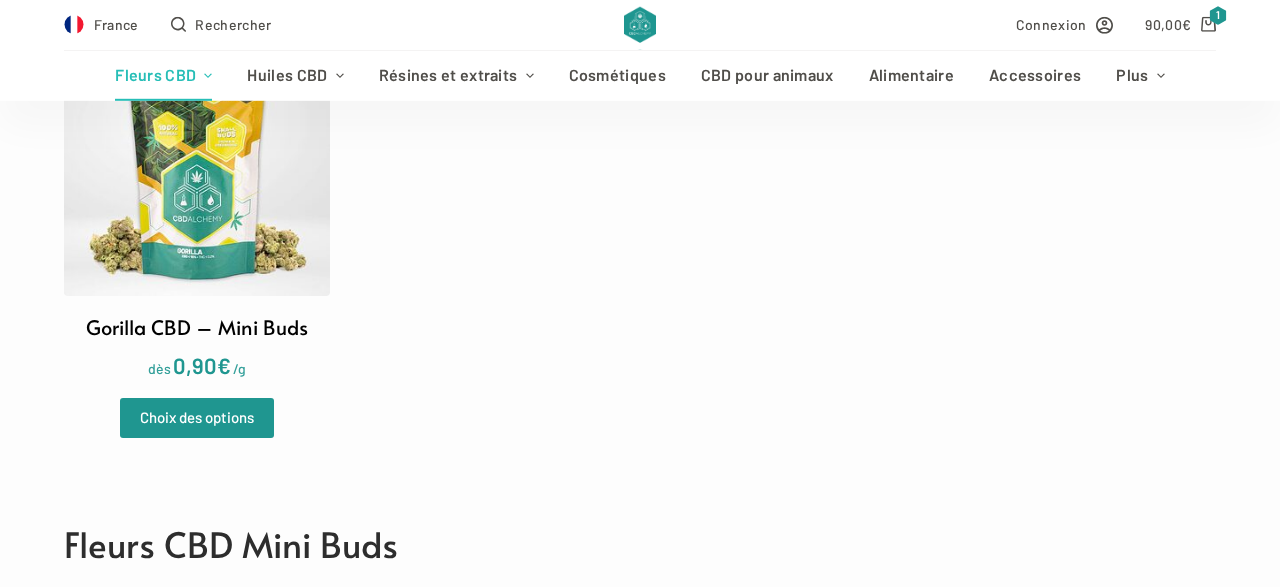 scroll, scrollTop: 1144, scrollLeft: 0, axis: vertical 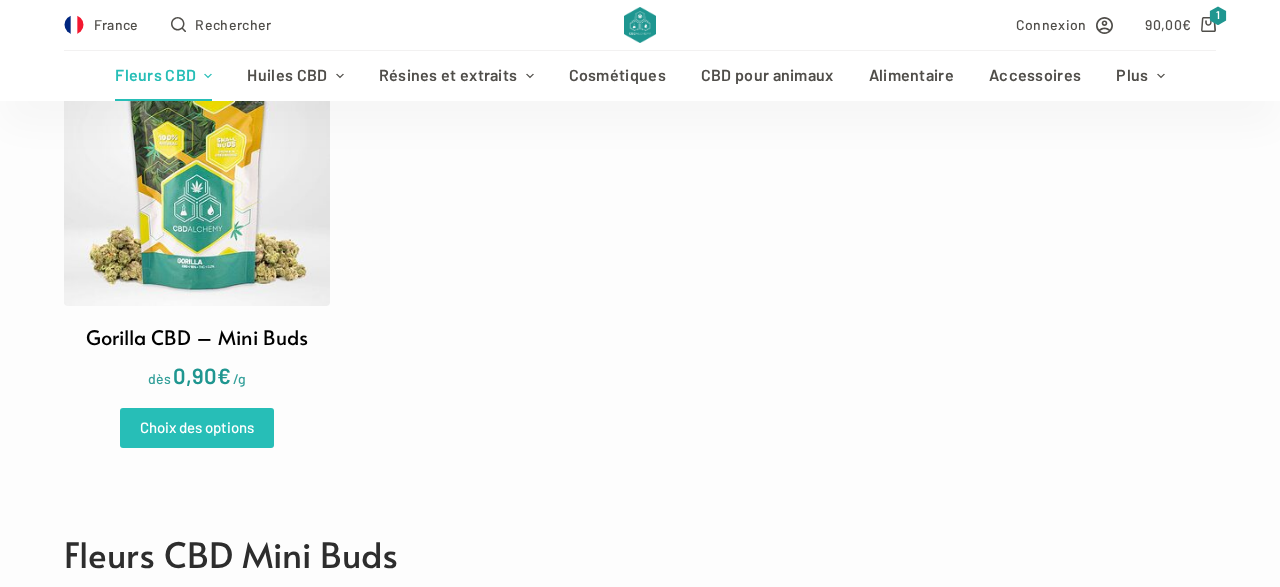 click on "Choix des options" at bounding box center (197, 428) 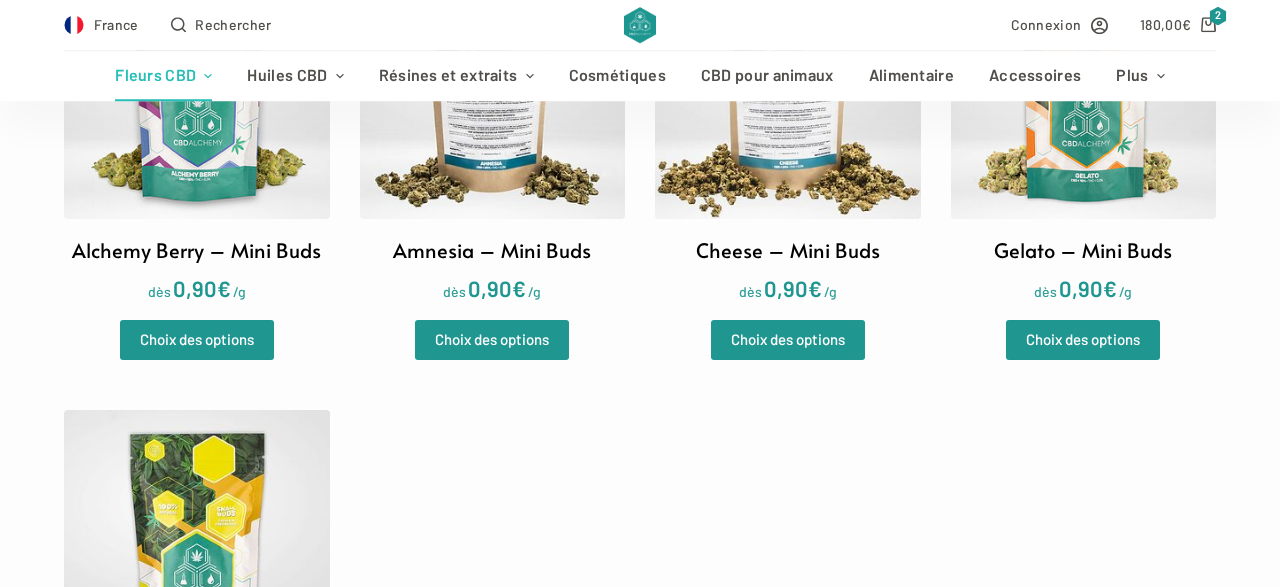 scroll, scrollTop: 728, scrollLeft: 0, axis: vertical 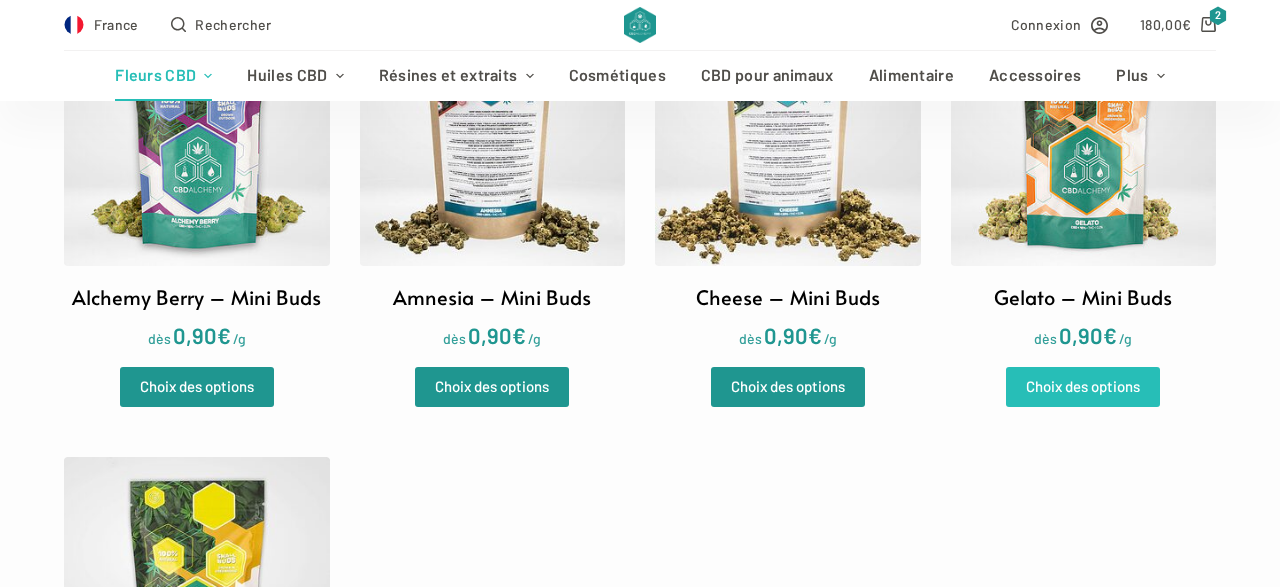 click on "Choix des options" at bounding box center [1083, 387] 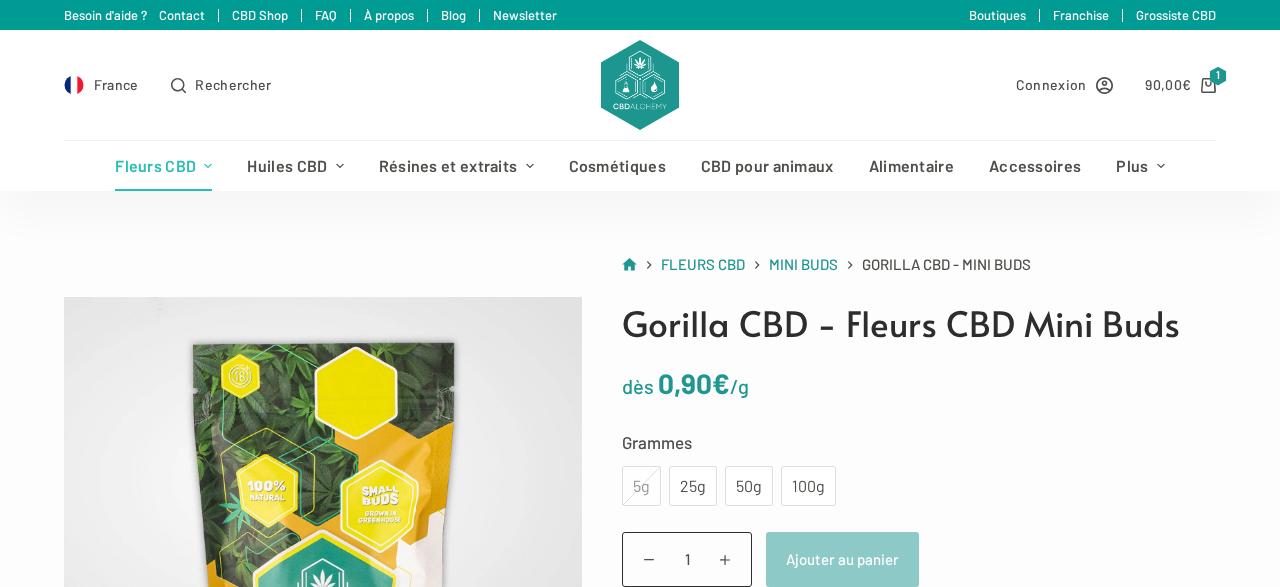 scroll, scrollTop: 0, scrollLeft: 0, axis: both 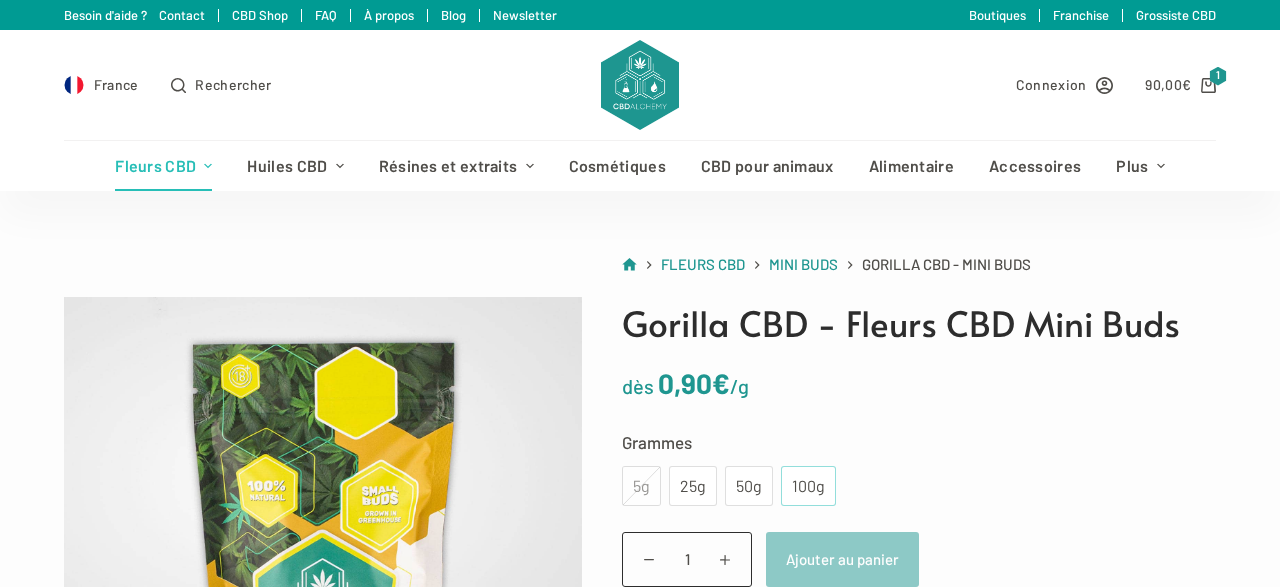 click on "100g" 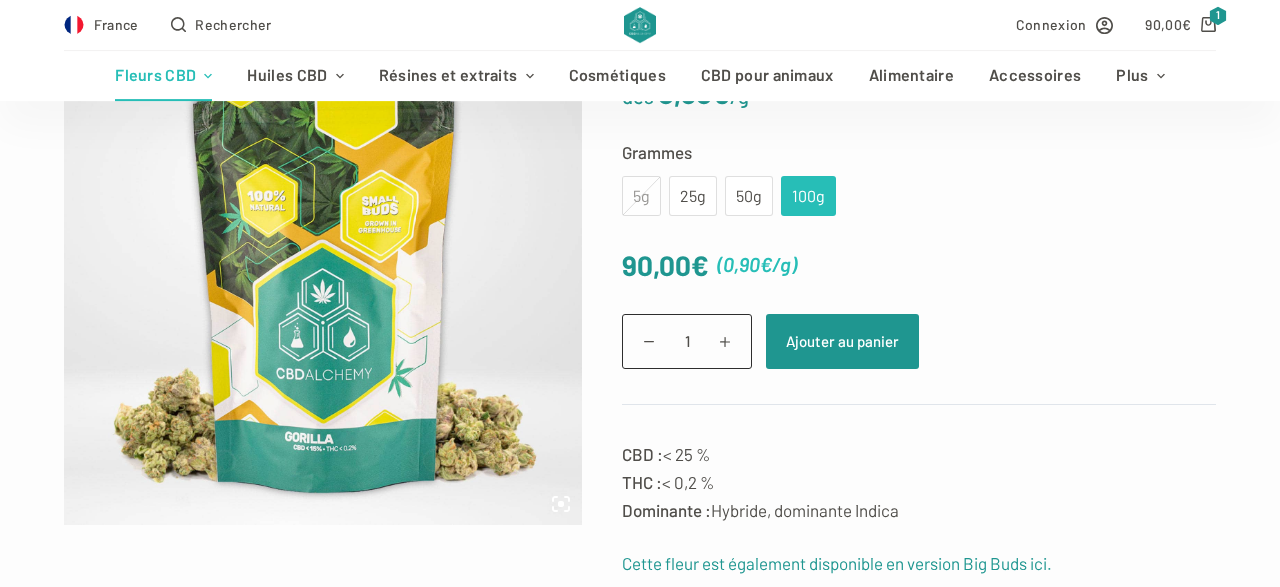 scroll, scrollTop: 312, scrollLeft: 0, axis: vertical 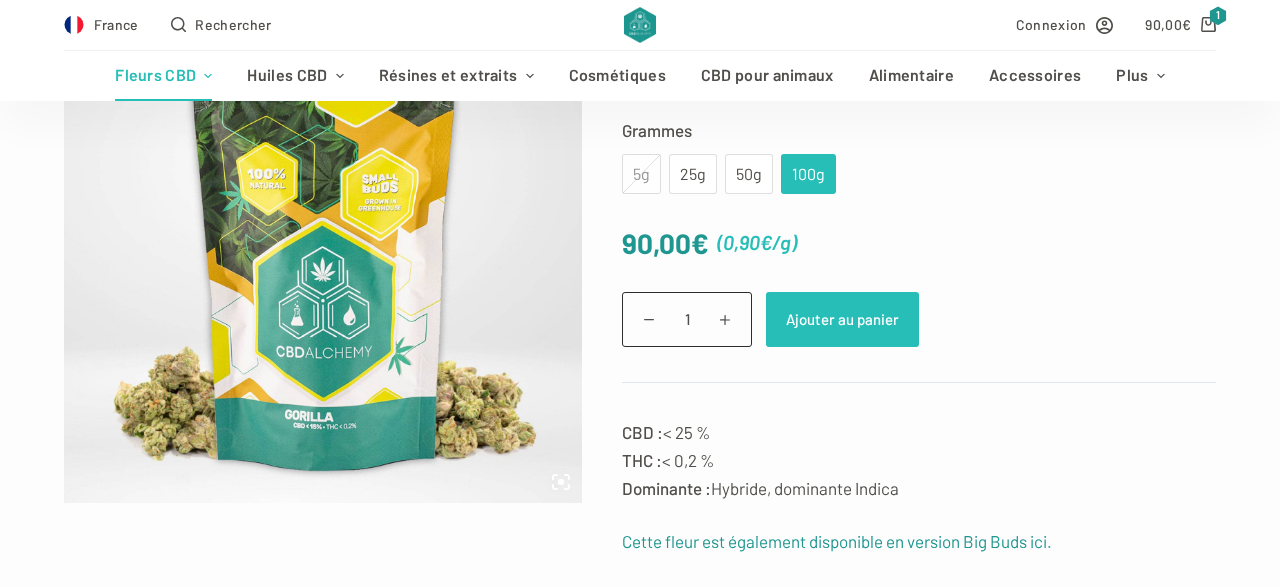 click on "Ajouter au panier" 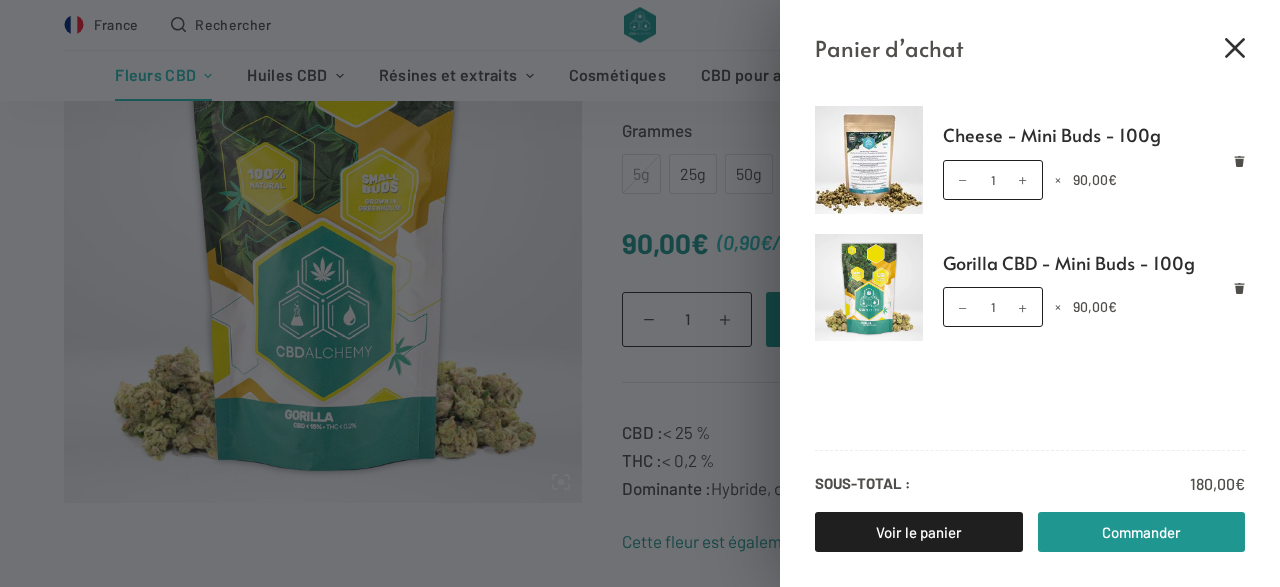 click 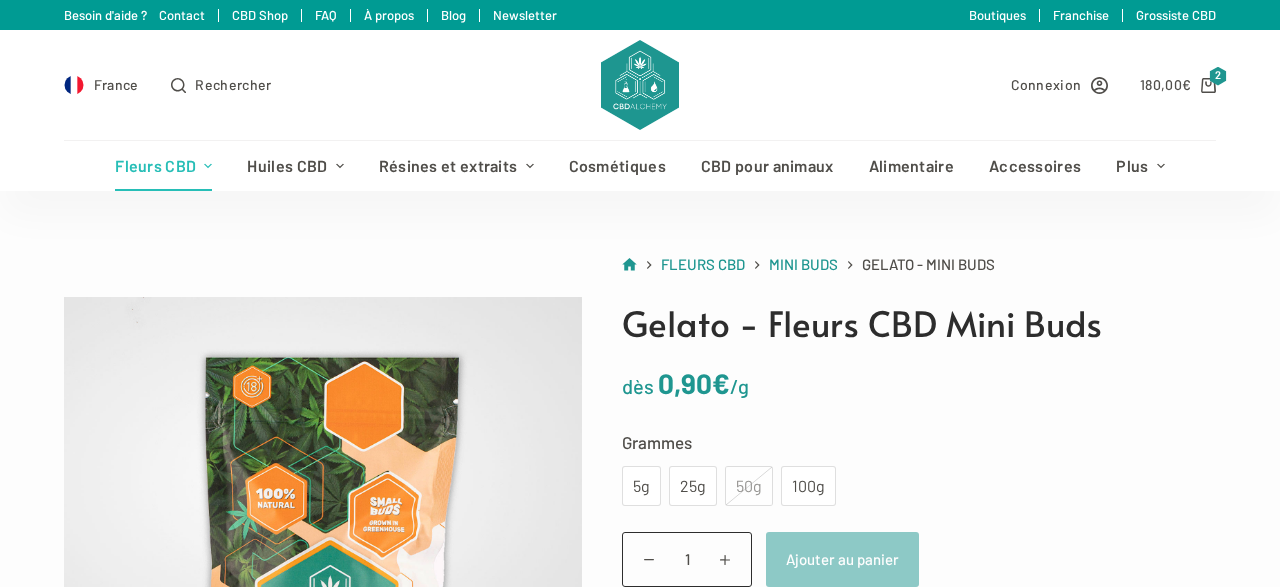 scroll, scrollTop: 0, scrollLeft: 0, axis: both 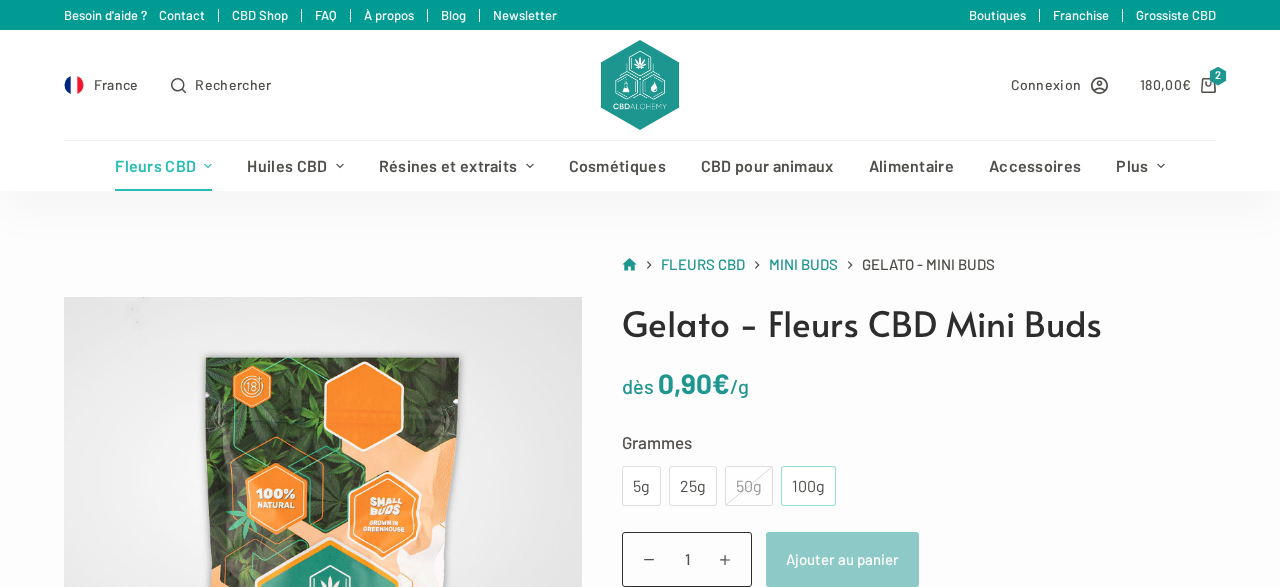 click on "100g" 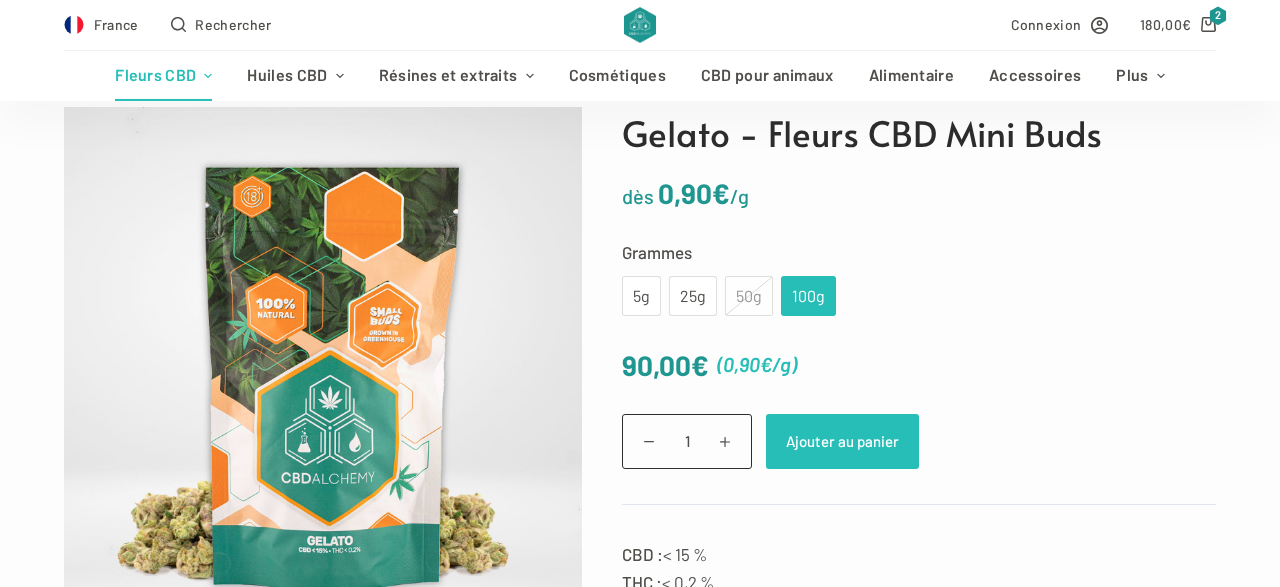 scroll, scrollTop: 208, scrollLeft: 0, axis: vertical 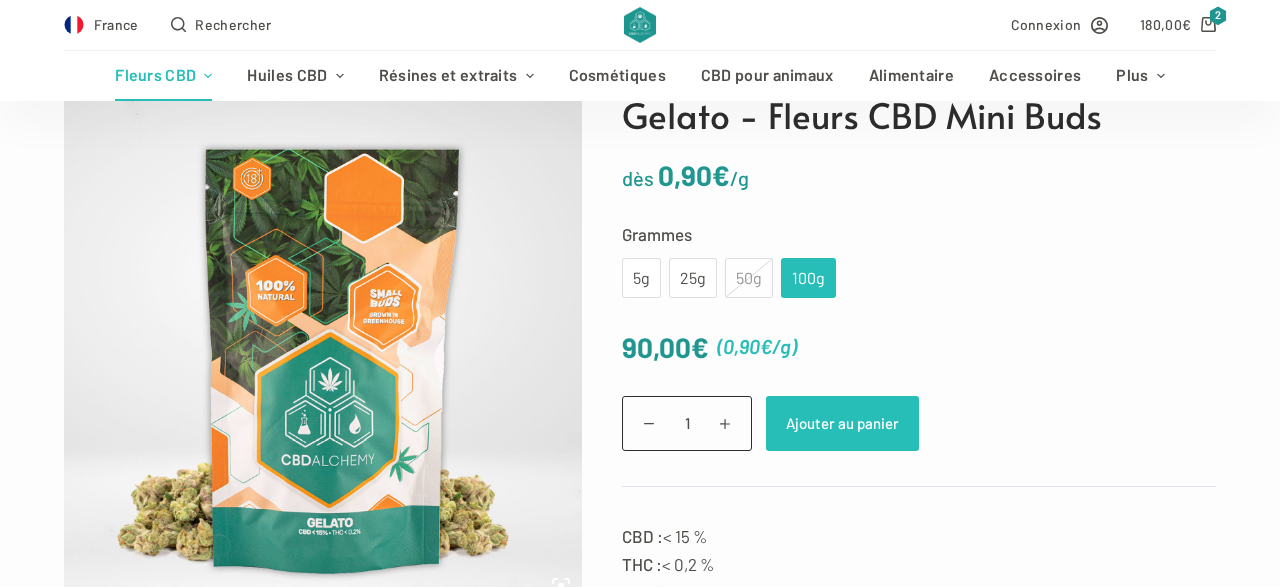 click on "Ajouter au panier" 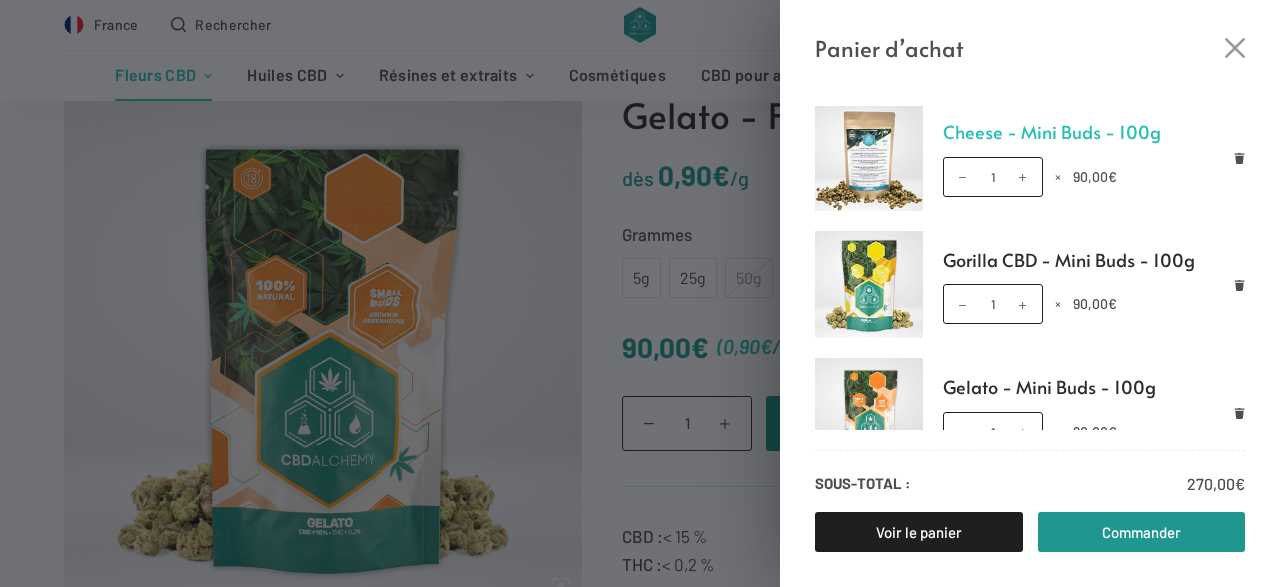 scroll, scrollTop: 0, scrollLeft: 0, axis: both 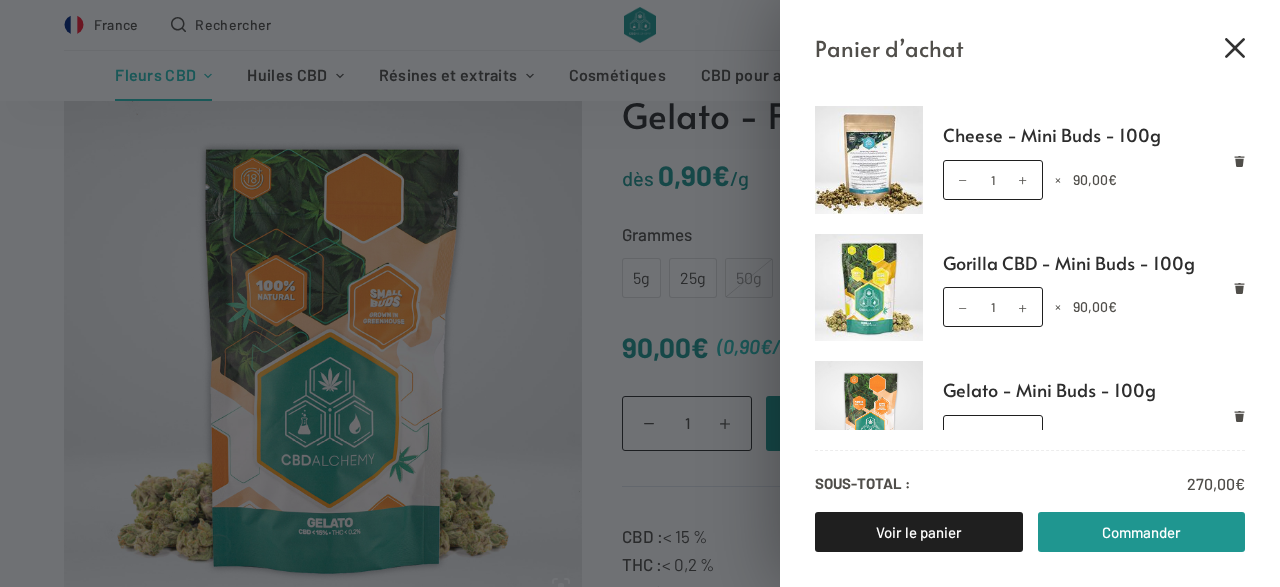 click 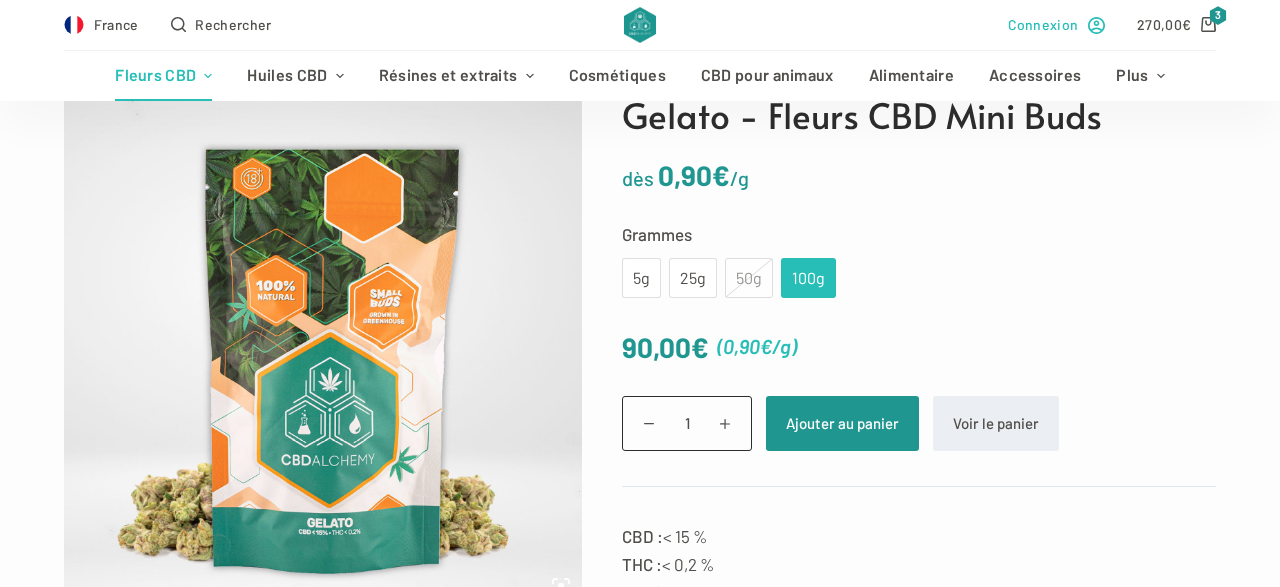 click on "Connexion" at bounding box center [1043, 24] 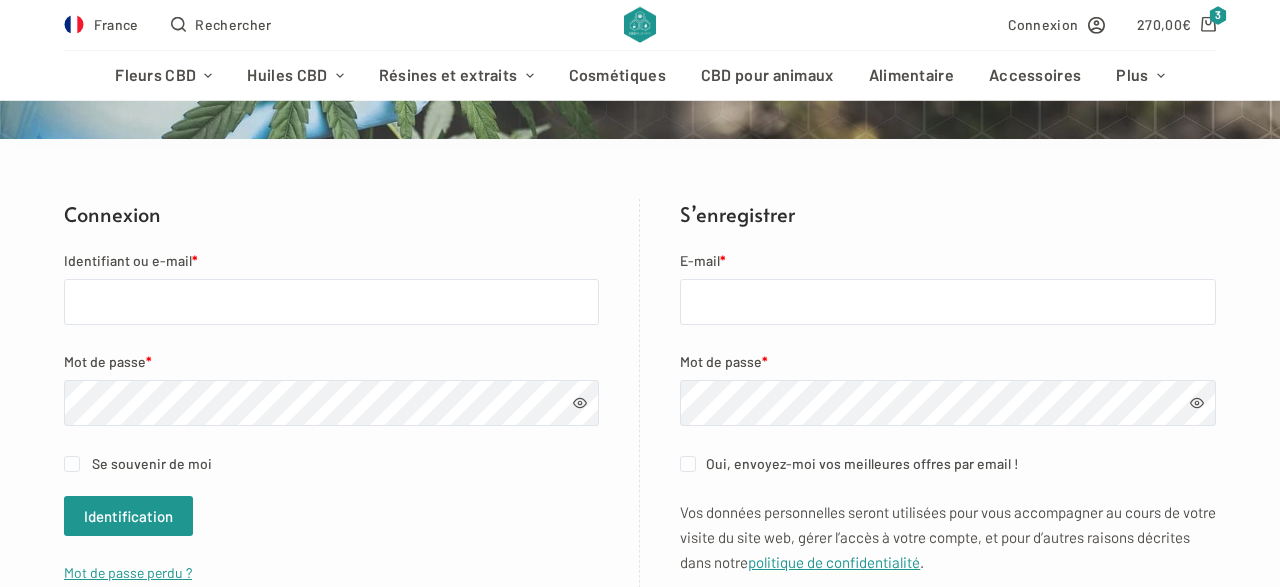 scroll, scrollTop: 312, scrollLeft: 0, axis: vertical 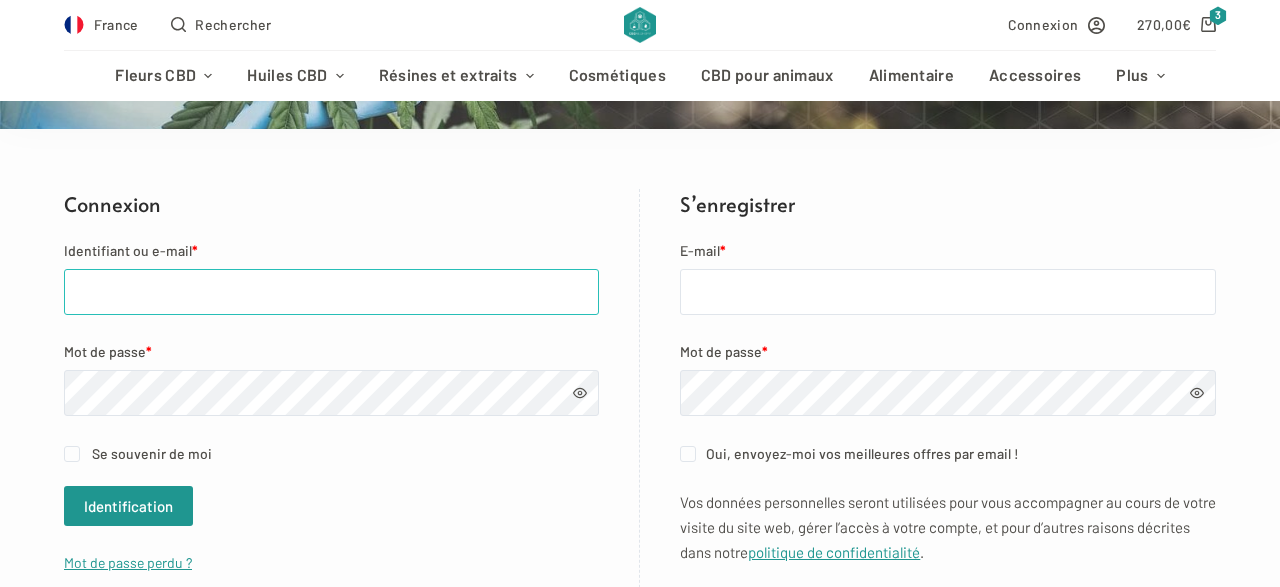click on "Identifiant ou e-mail  *" at bounding box center [331, 292] 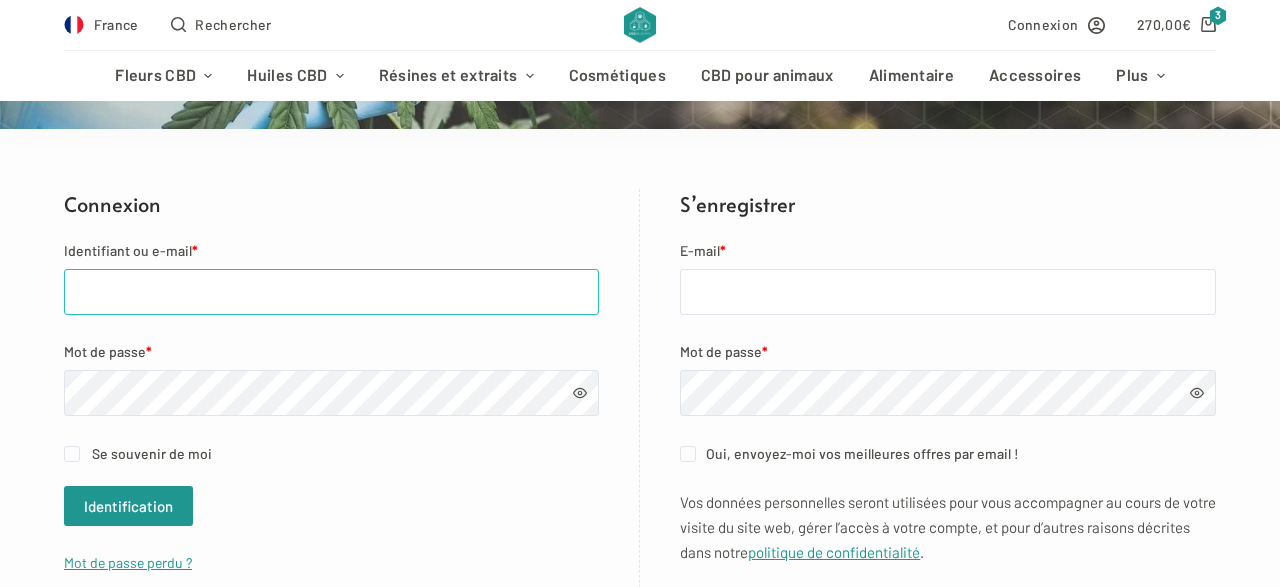 click on "Identifiant ou e-mail  *" at bounding box center (331, 292) 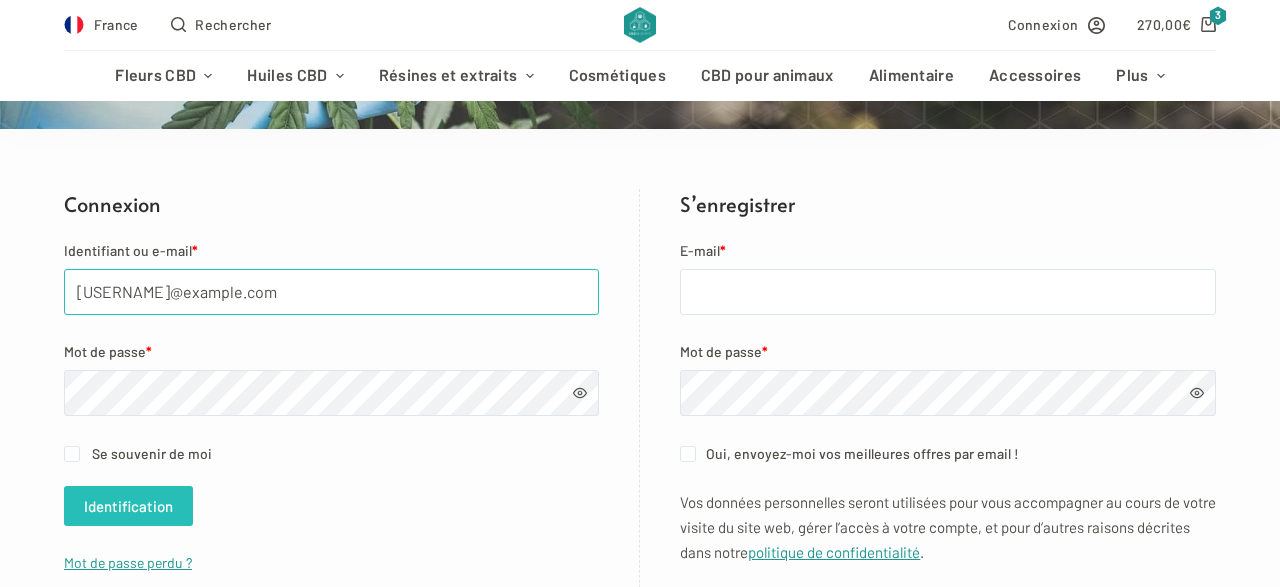 type on "vsas28190@gmail.com" 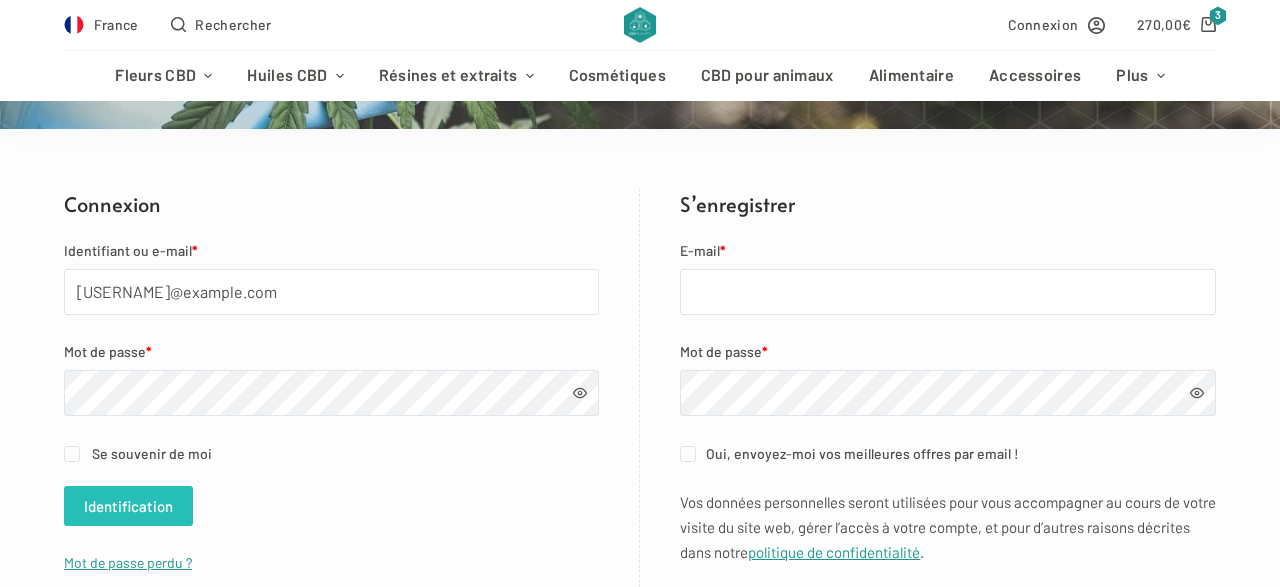 click on "Identification" at bounding box center (128, 506) 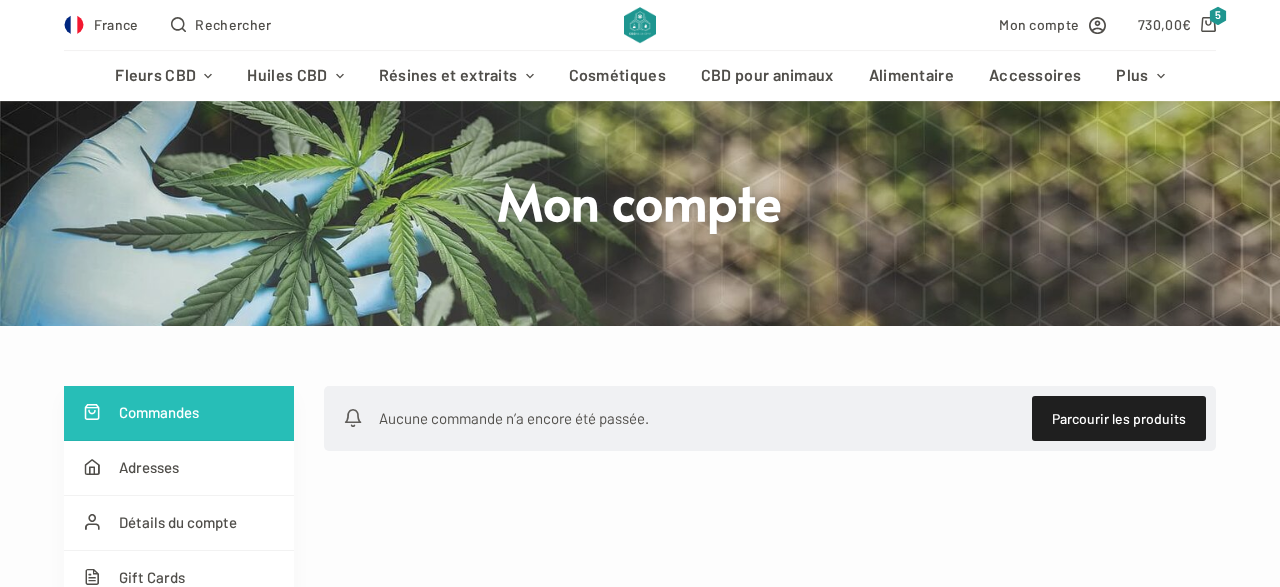 scroll, scrollTop: 104, scrollLeft: 0, axis: vertical 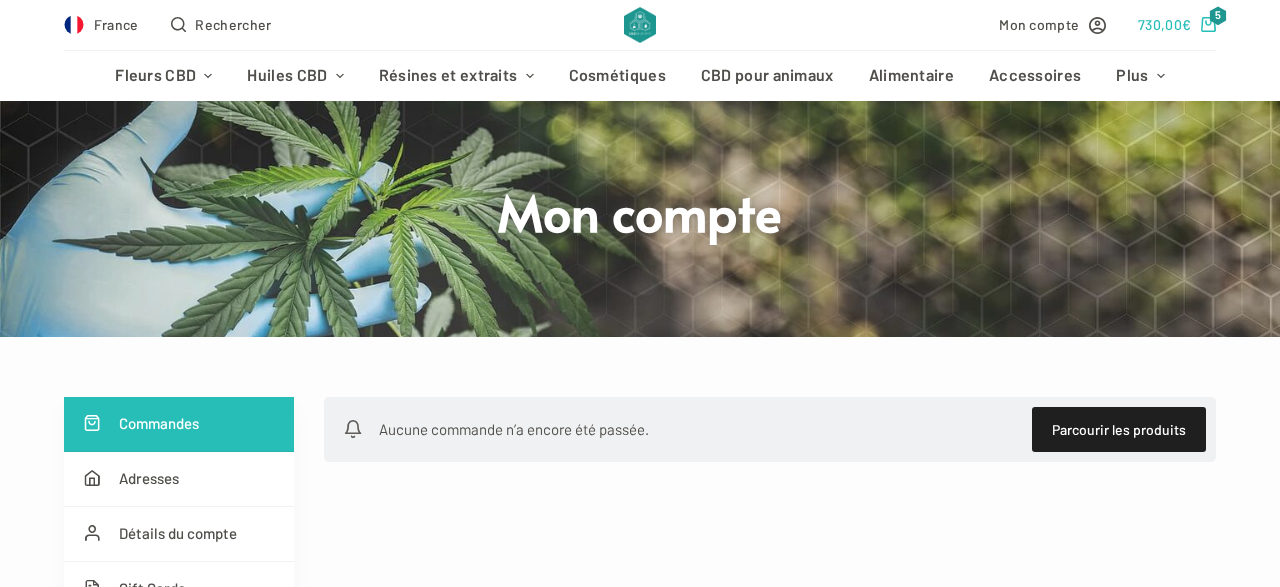 click on "€" at bounding box center [1186, 24] 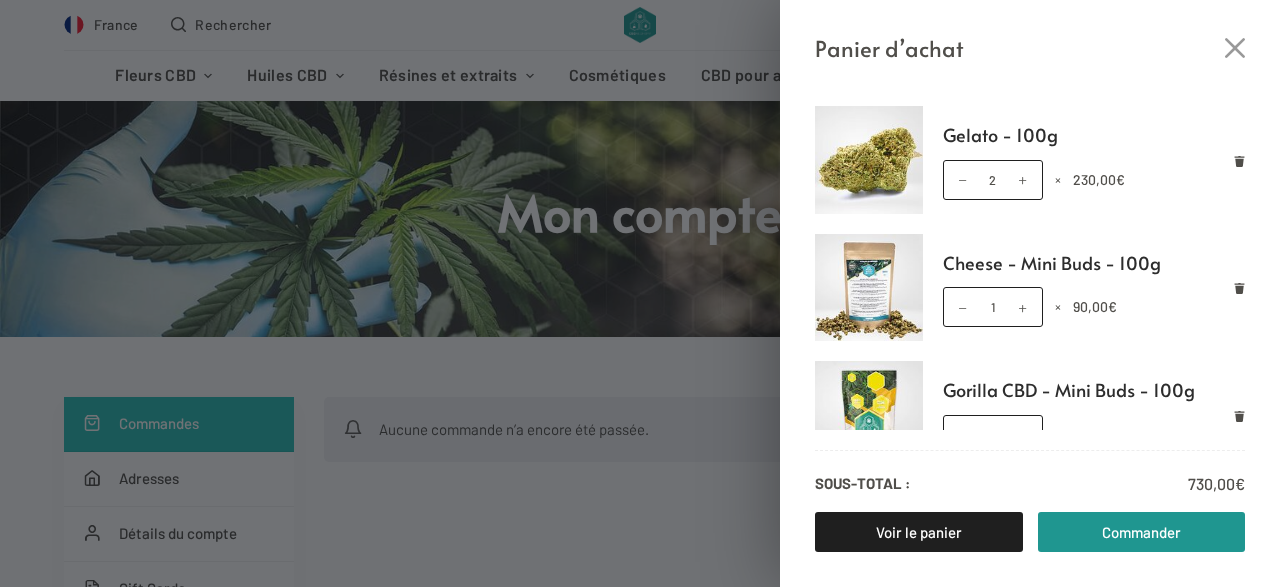 click on "quantité de Gelato - 100g
2
× 230,00 €" at bounding box center [1094, 180] 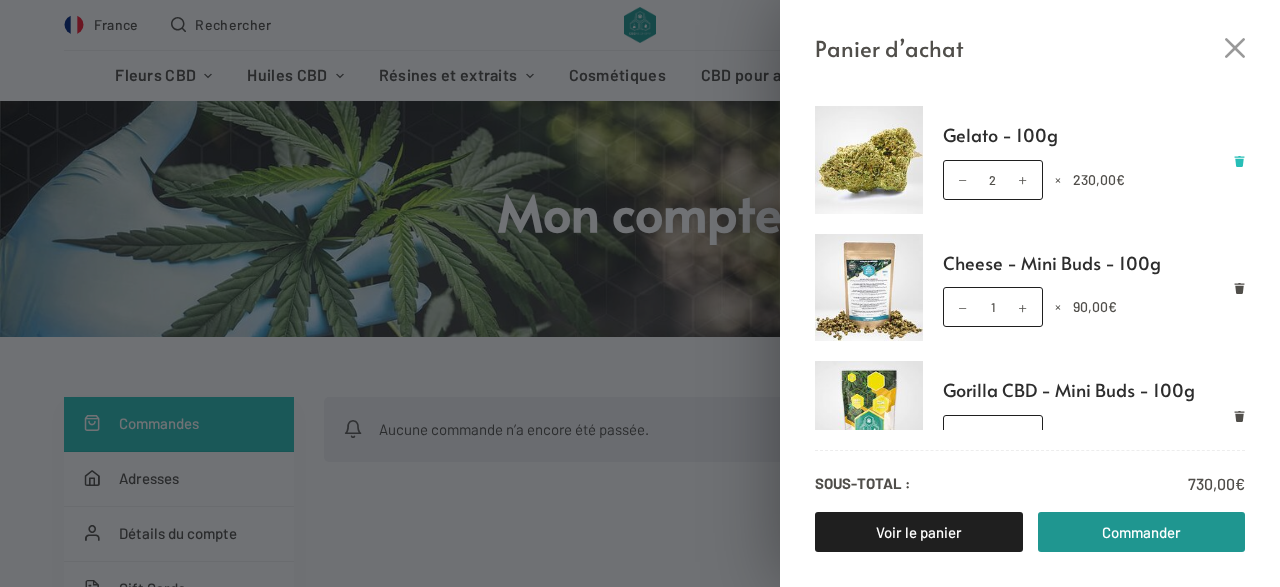 click 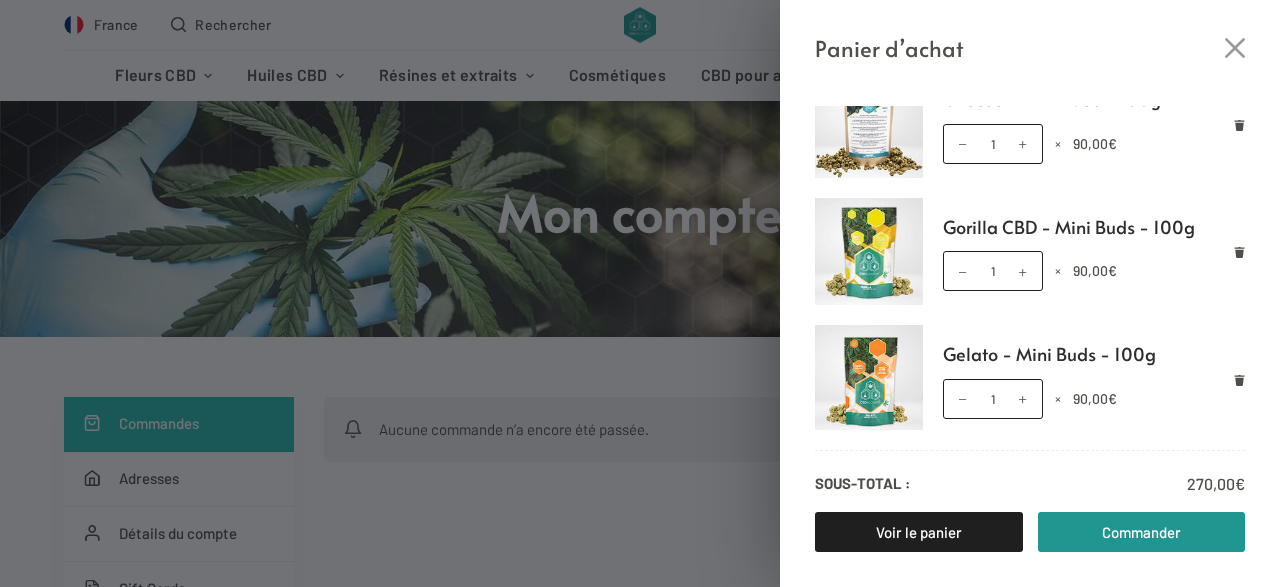 scroll, scrollTop: 39, scrollLeft: 0, axis: vertical 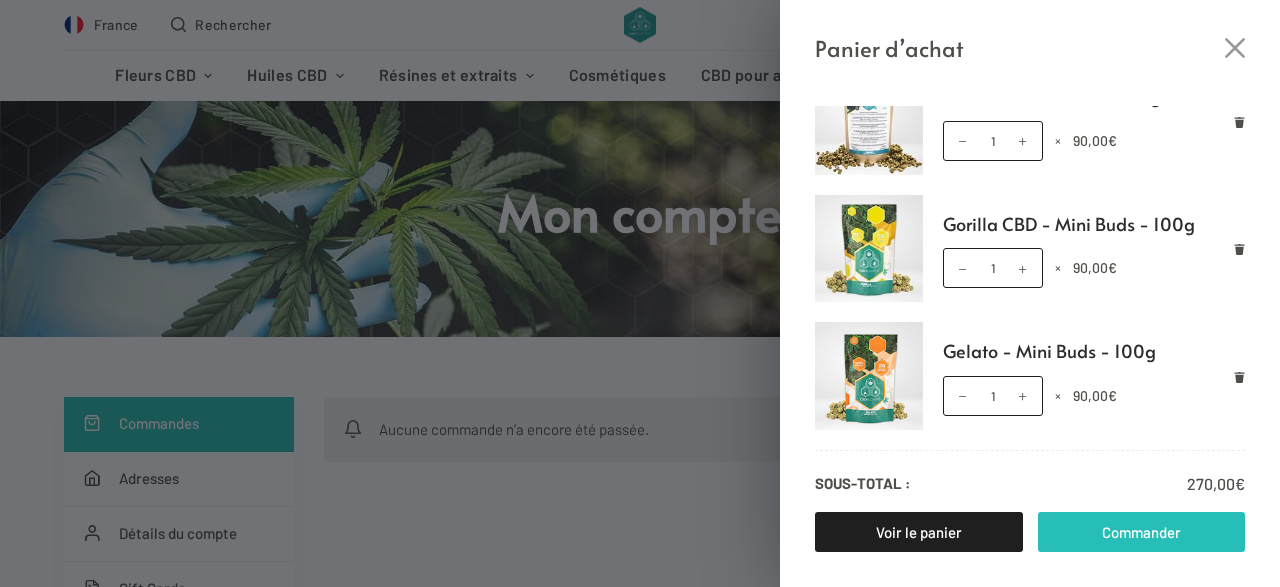 click on "Commander" at bounding box center [1142, 532] 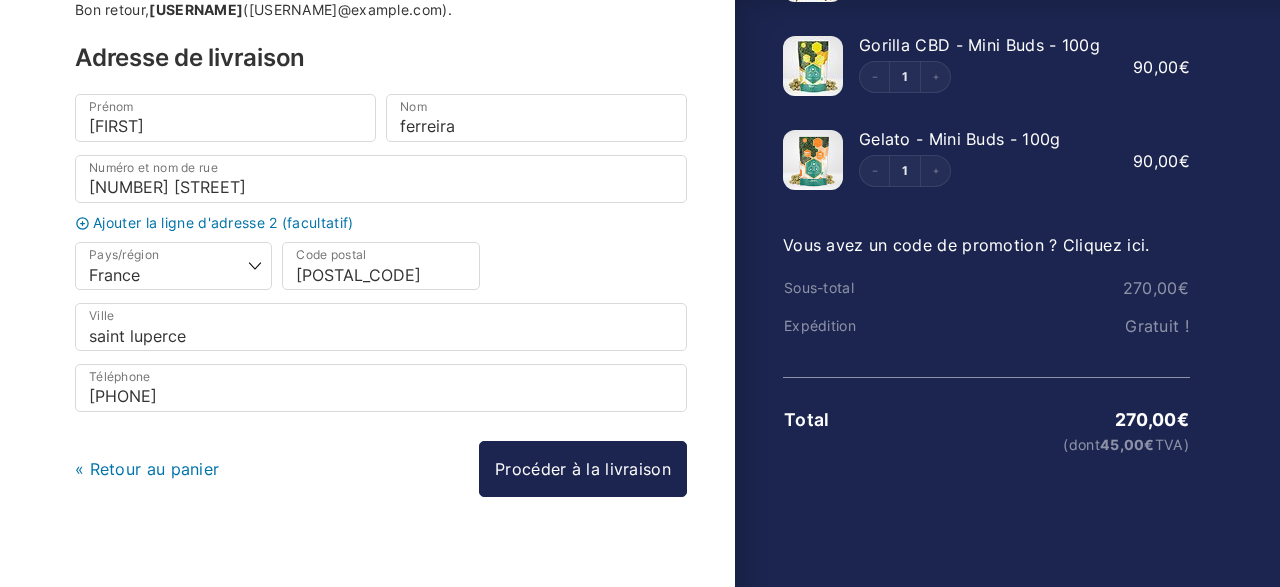 scroll, scrollTop: 227, scrollLeft: 0, axis: vertical 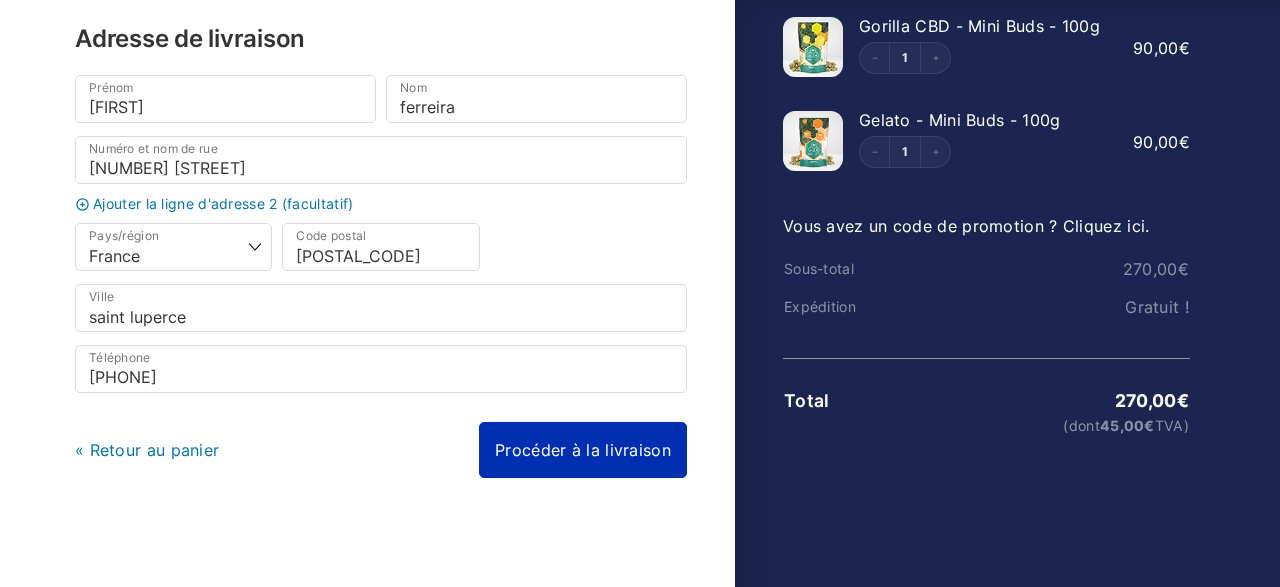 click on "Procéder à la livraison" at bounding box center [583, 450] 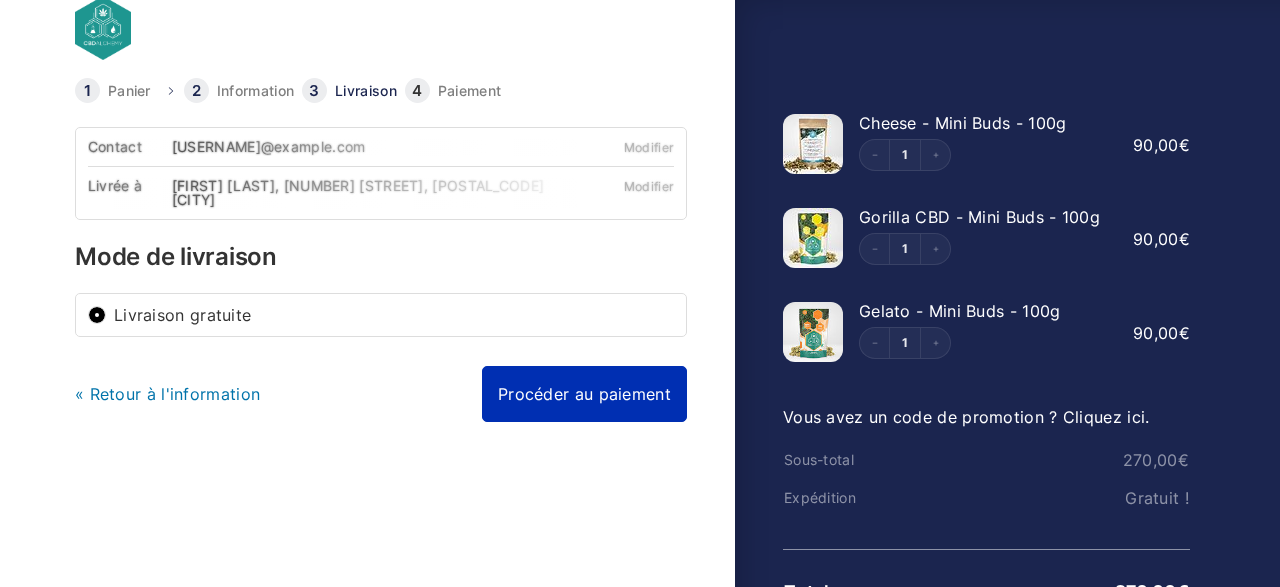 scroll, scrollTop: 0, scrollLeft: 0, axis: both 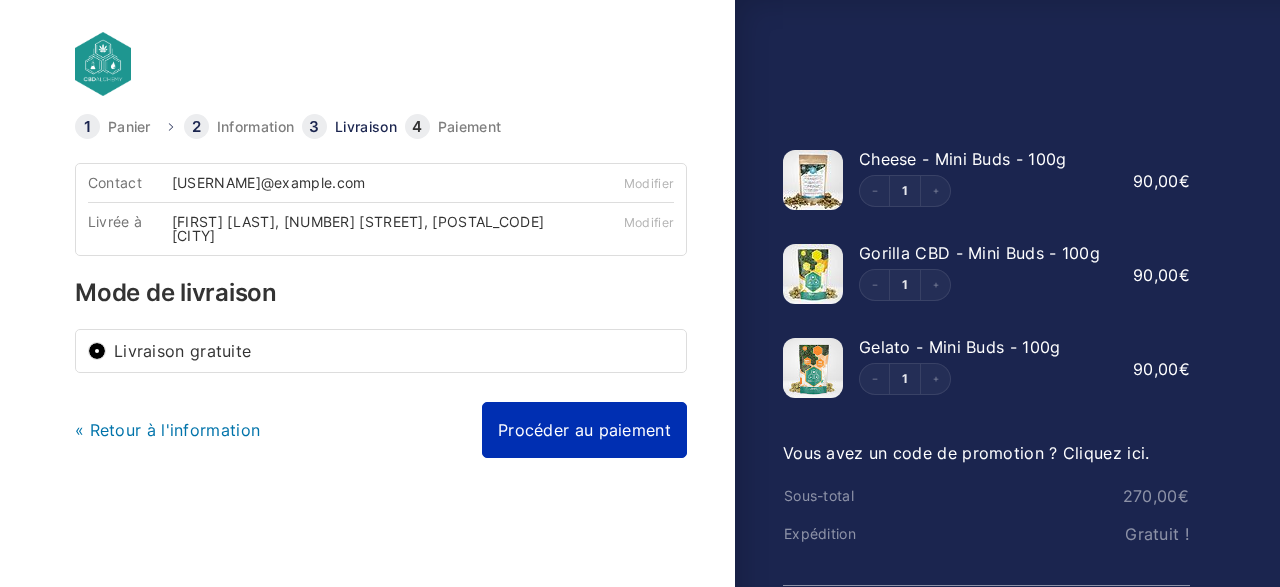 click on "Procéder au paiement" at bounding box center [584, 430] 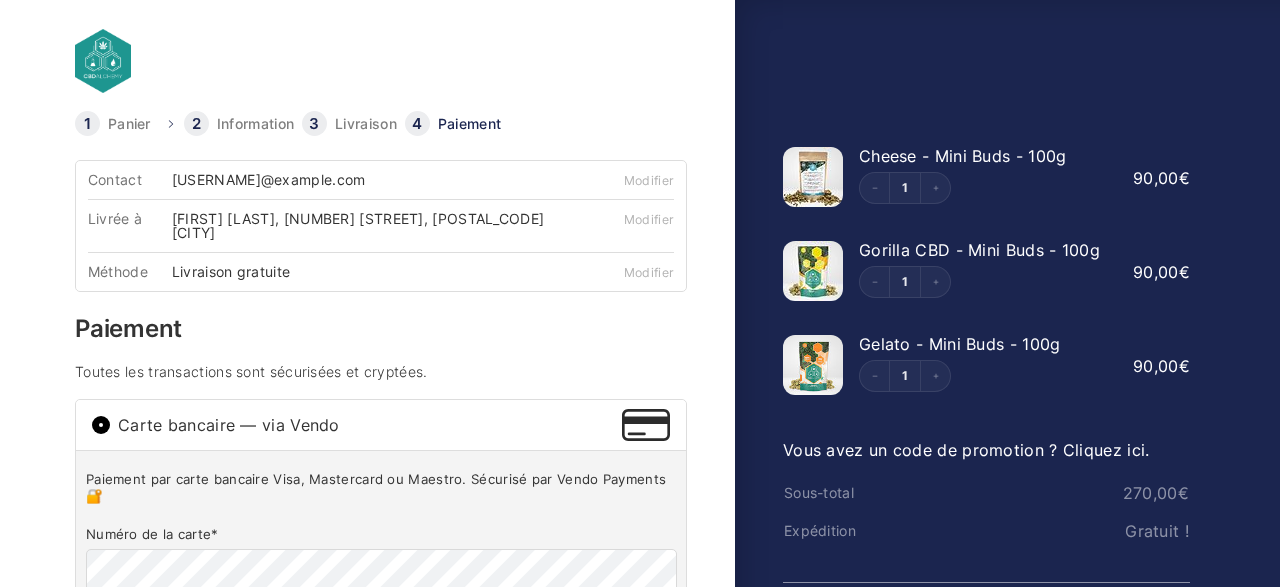 scroll, scrollTop: 0, scrollLeft: 0, axis: both 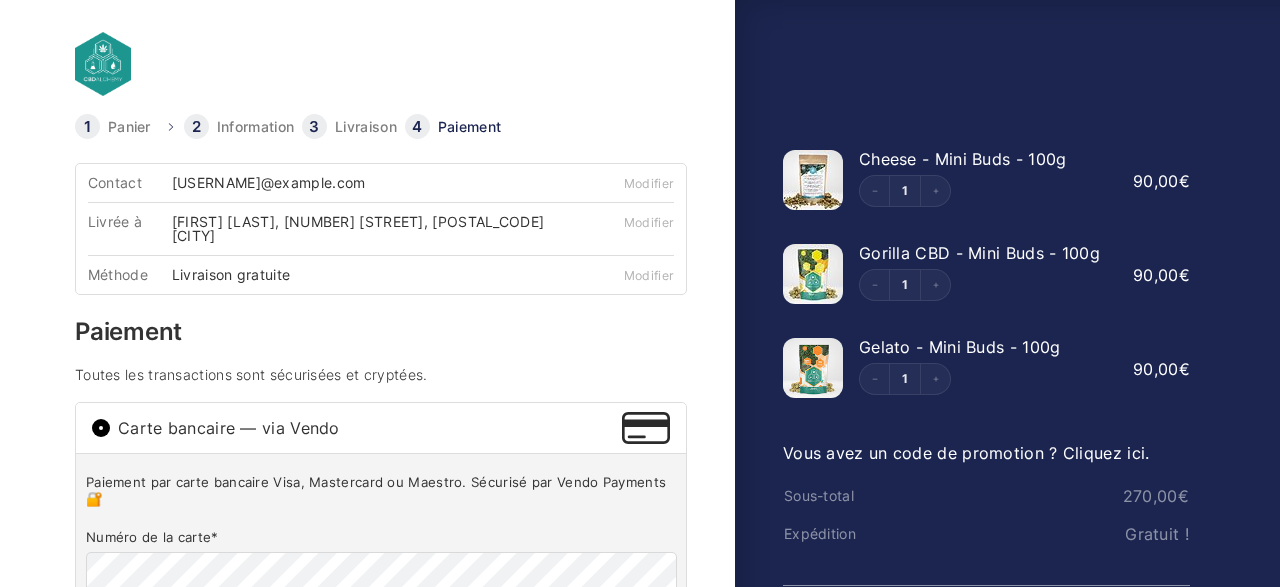 click on "Panier" at bounding box center [129, 127] 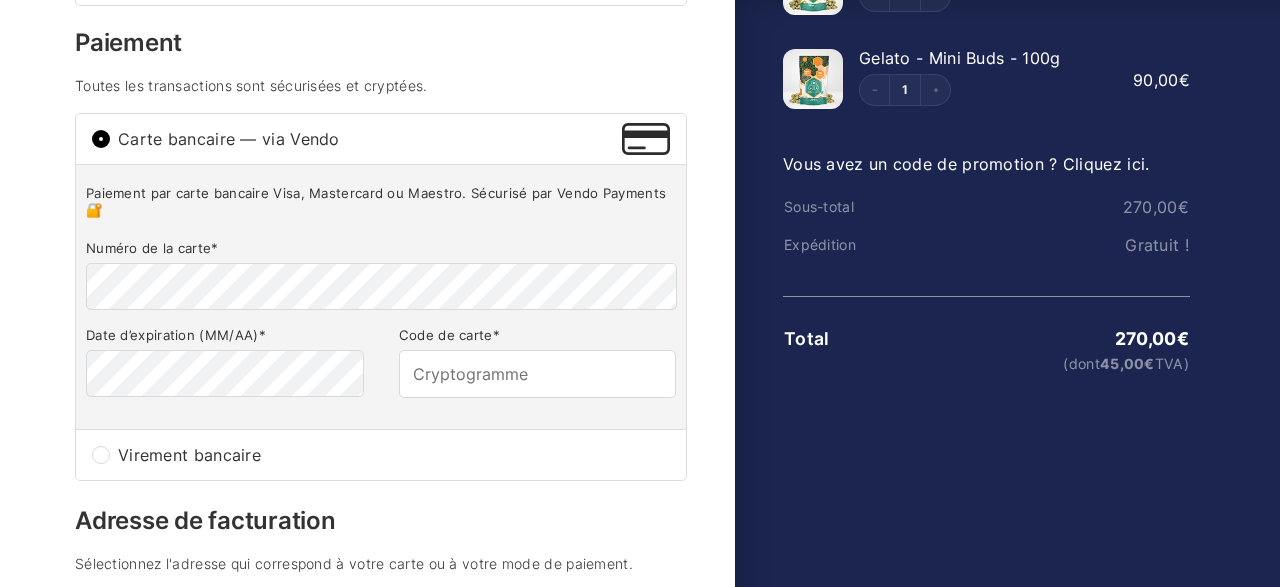 scroll, scrollTop: 312, scrollLeft: 0, axis: vertical 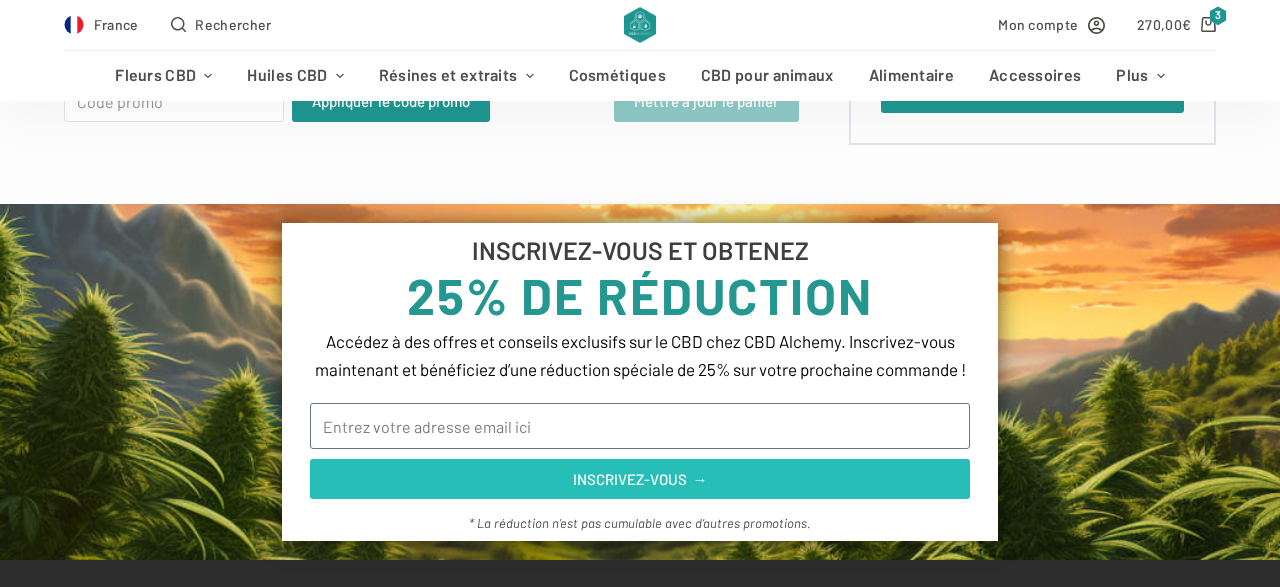 click on "INSCRIVEZ-VOUS  →" at bounding box center [640, 479] 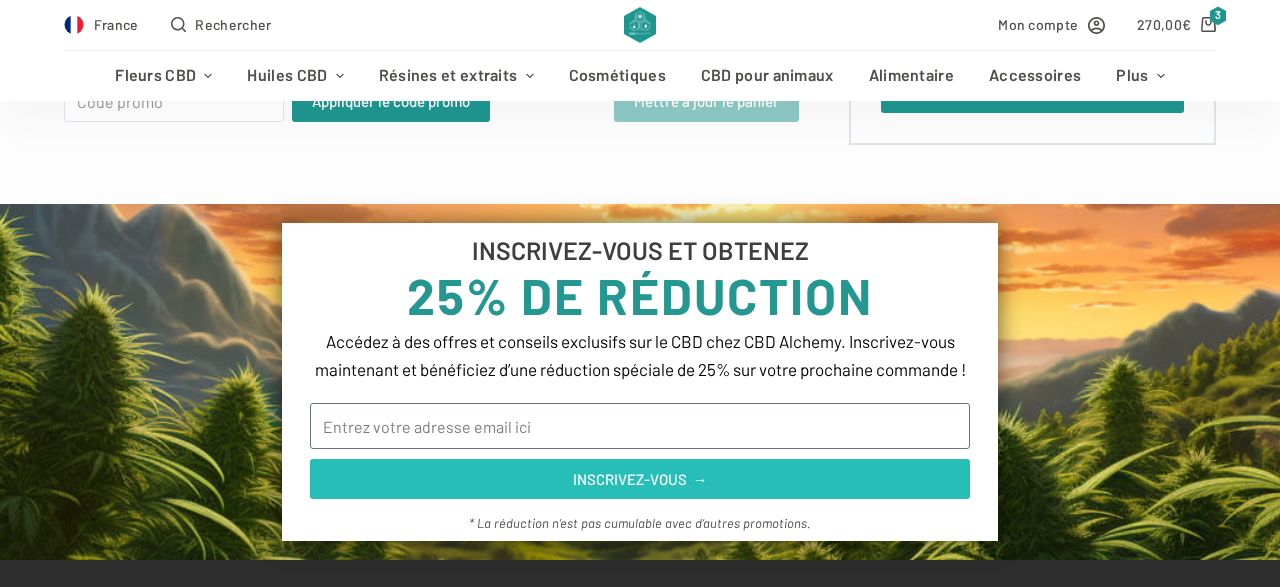 click on "INSCRIVEZ-VOUS  →" at bounding box center (639, 479) 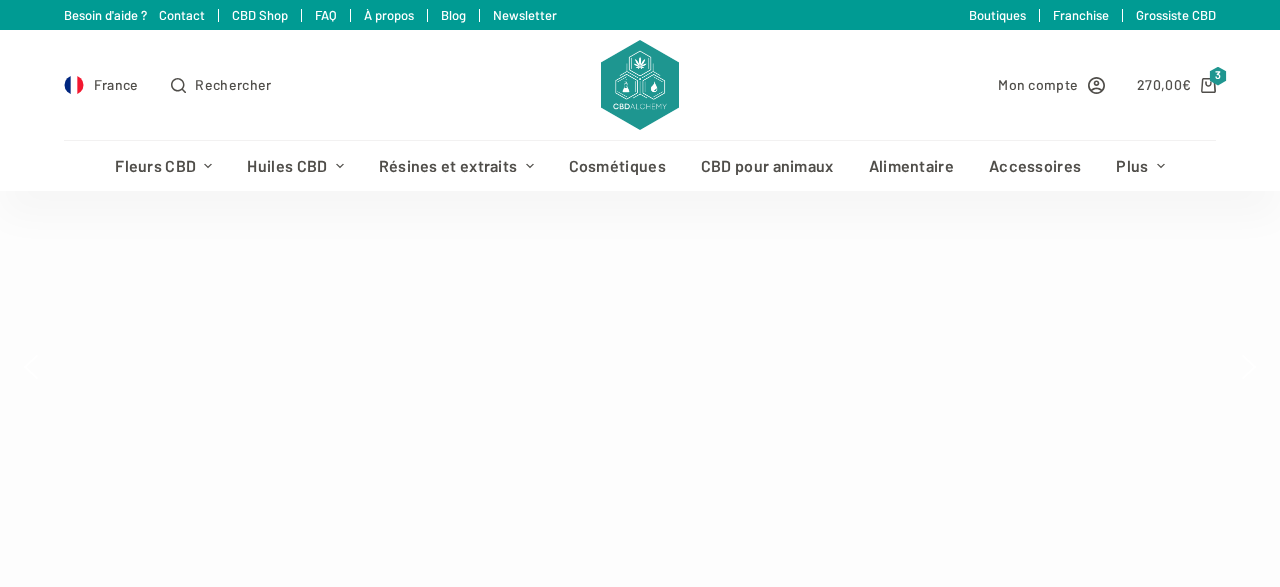 scroll, scrollTop: 0, scrollLeft: 0, axis: both 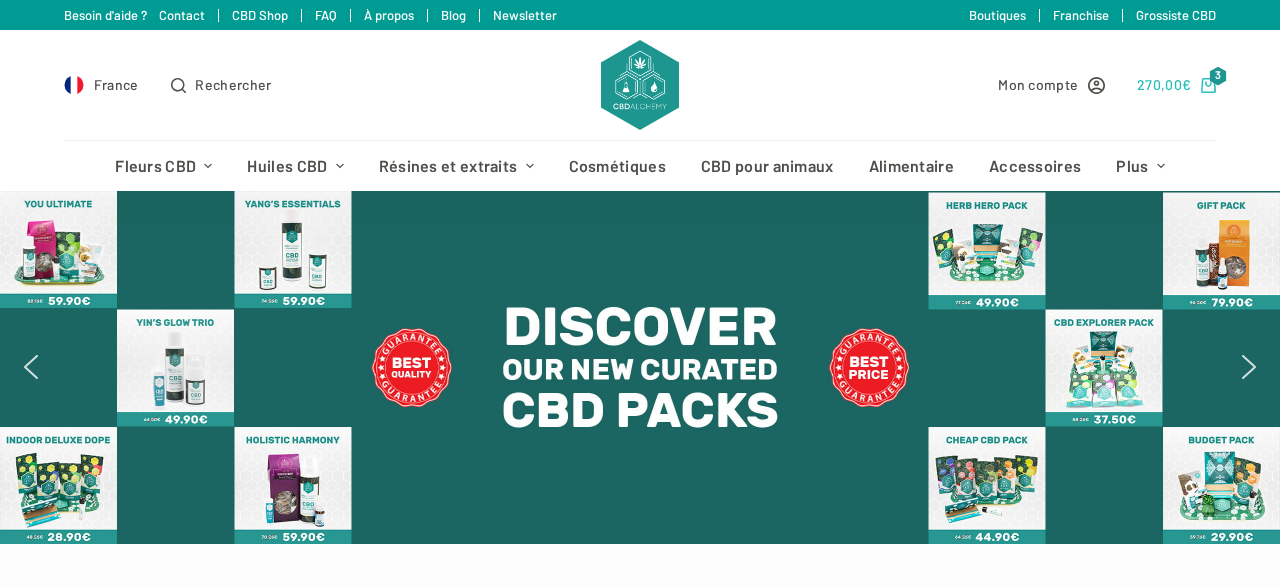 click on "270,00 €" at bounding box center [1164, 84] 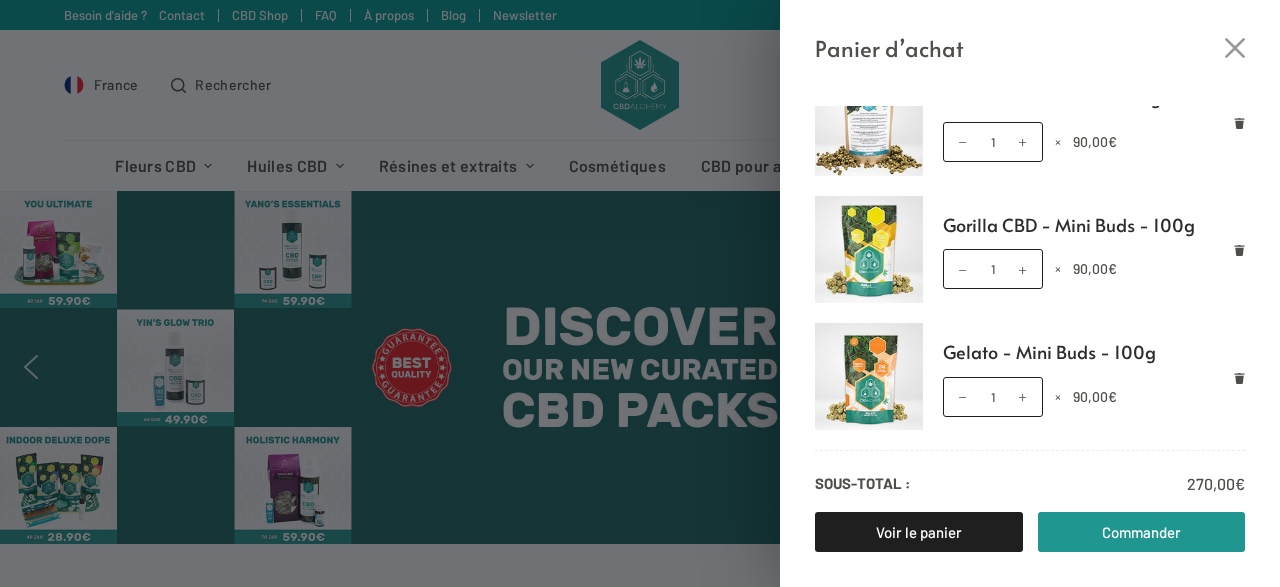 scroll, scrollTop: 39, scrollLeft: 0, axis: vertical 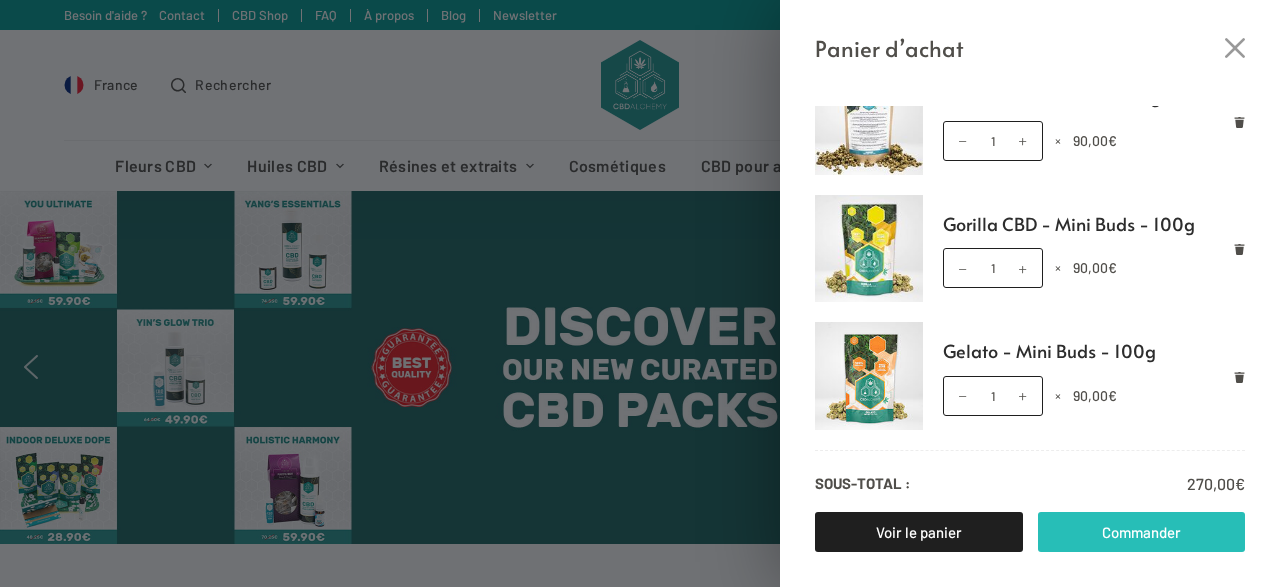 click on "Commander" at bounding box center (1142, 532) 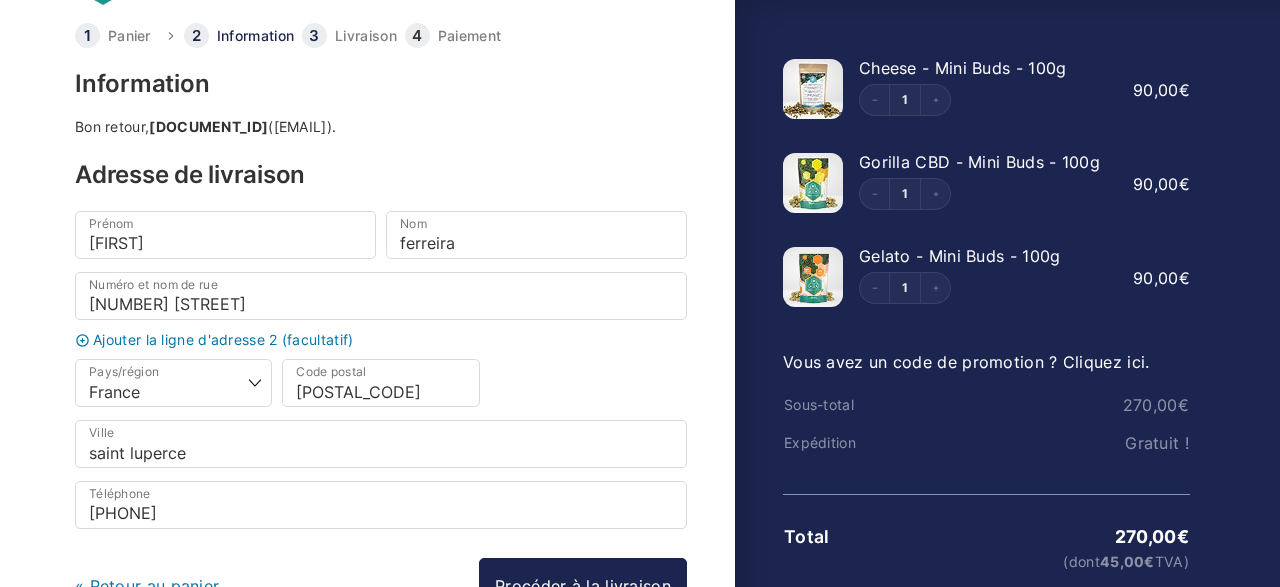 scroll, scrollTop: 19, scrollLeft: 0, axis: vertical 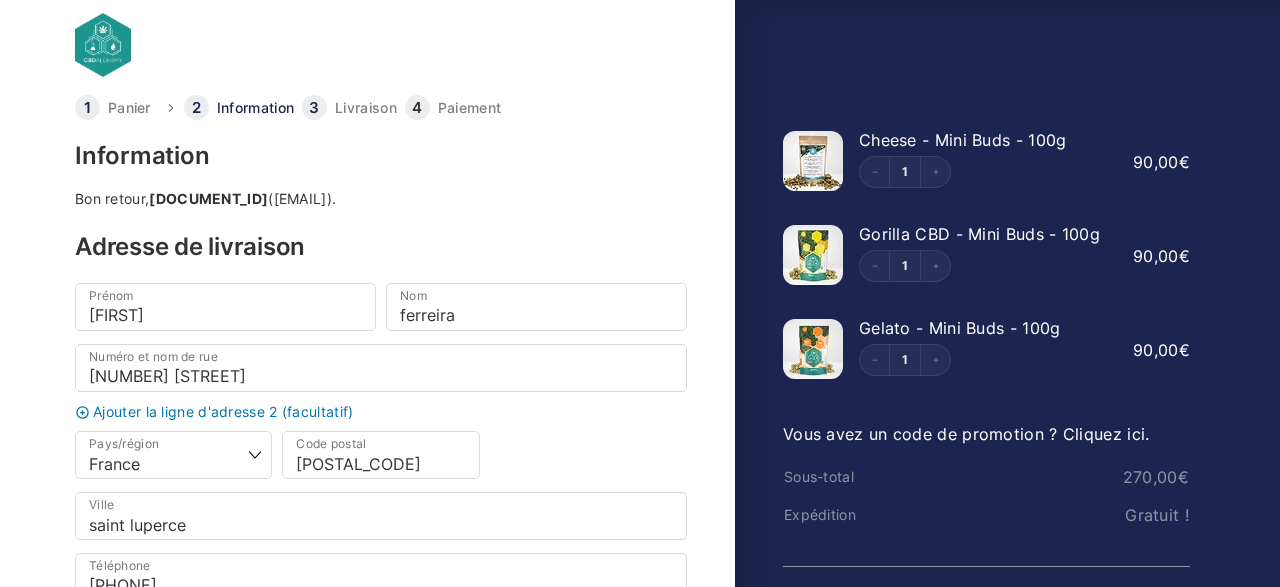 click on "Panier" at bounding box center (129, 108) 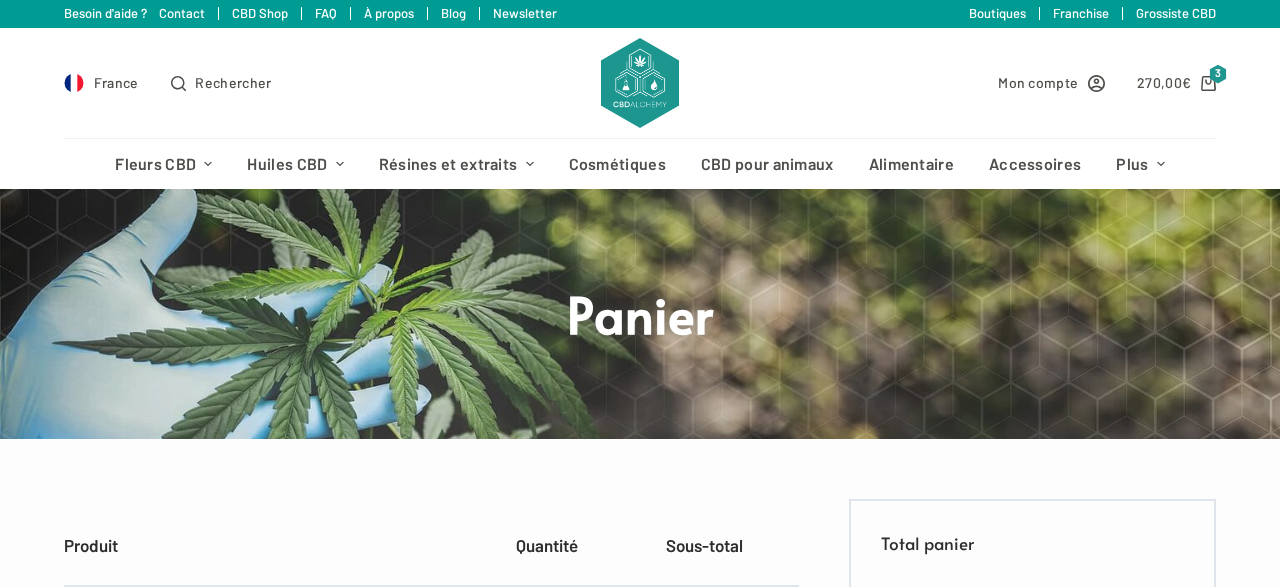 scroll, scrollTop: 0, scrollLeft: 0, axis: both 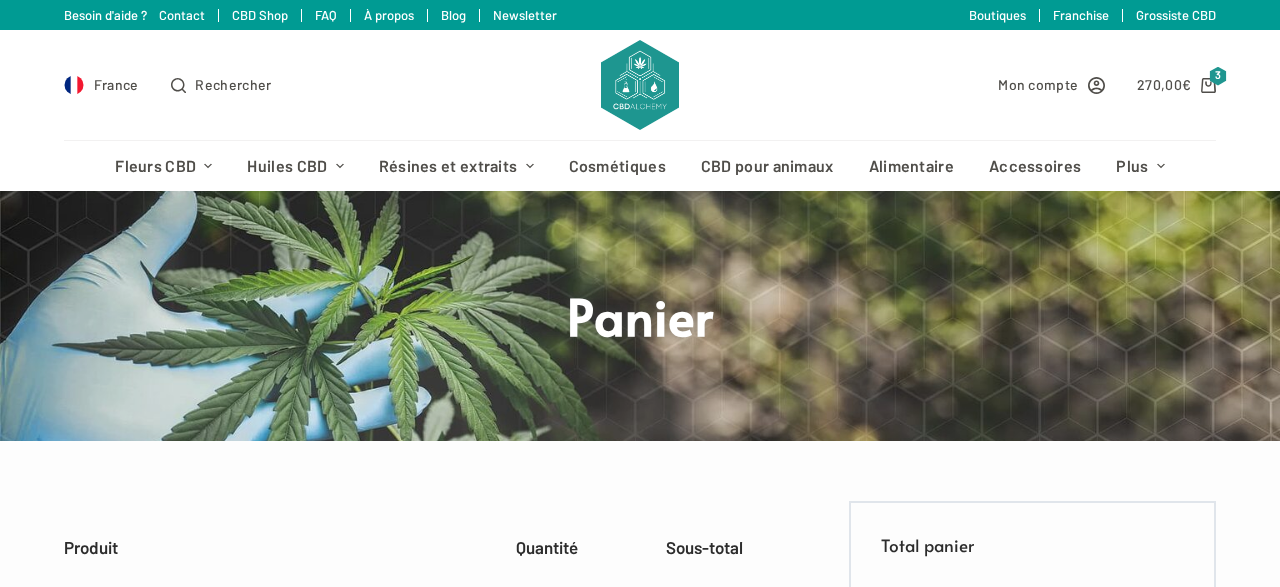 click on "Mon compte
270,00 €
3" at bounding box center [952, 85] 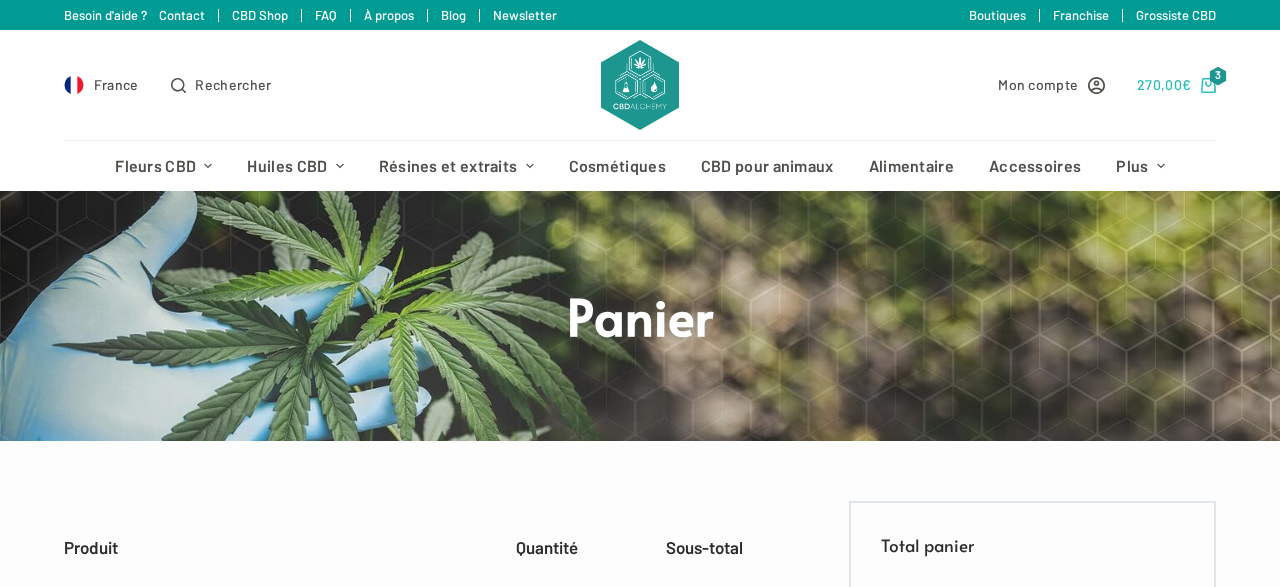 click on "270,00 €" at bounding box center [1164, 84] 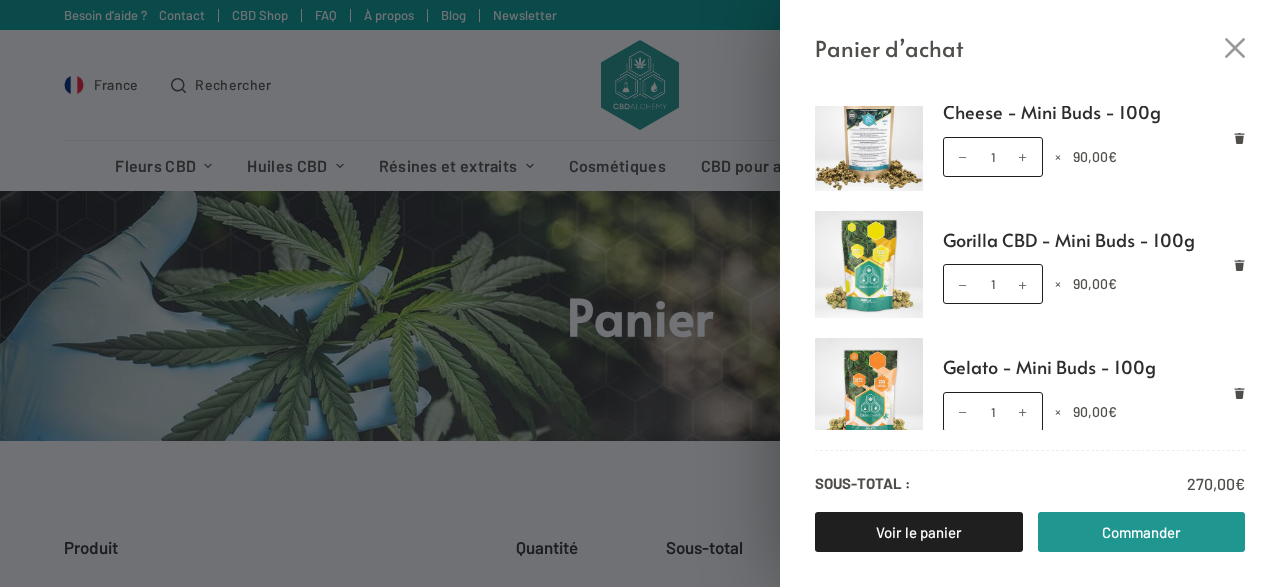 scroll, scrollTop: 39, scrollLeft: 0, axis: vertical 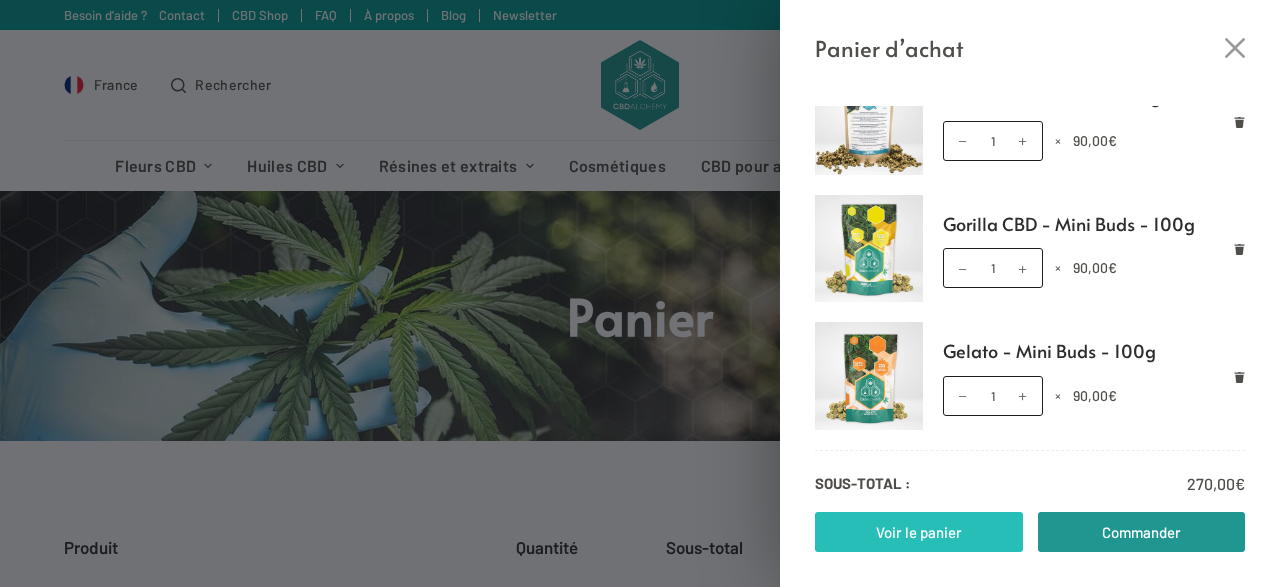 click on "Voir le panier" at bounding box center [919, 532] 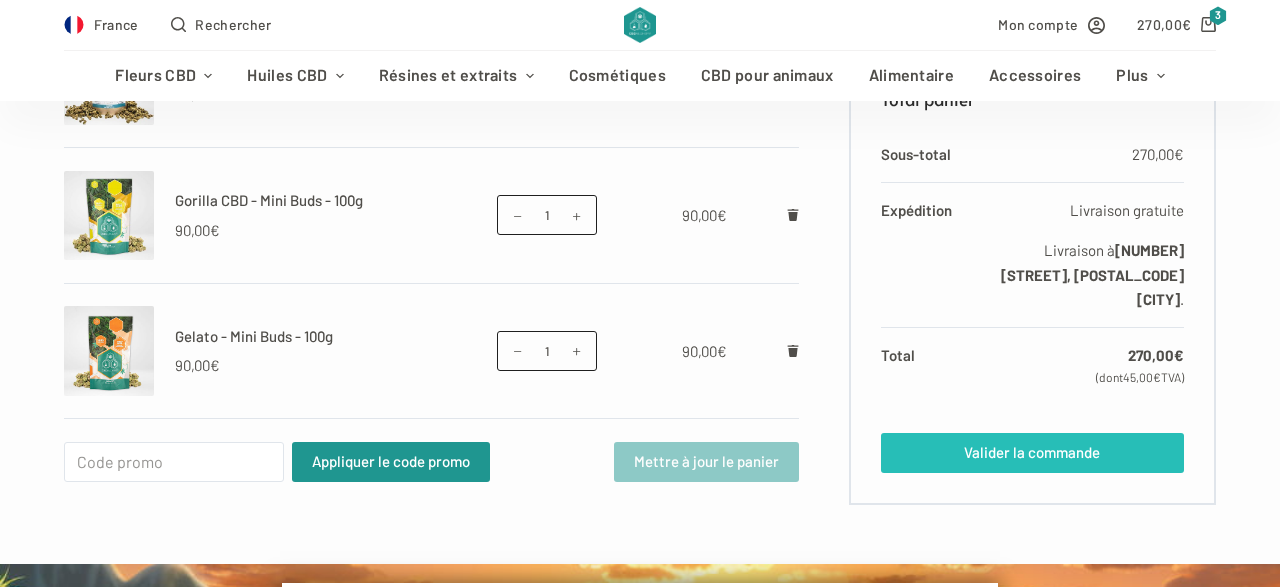scroll, scrollTop: 624, scrollLeft: 0, axis: vertical 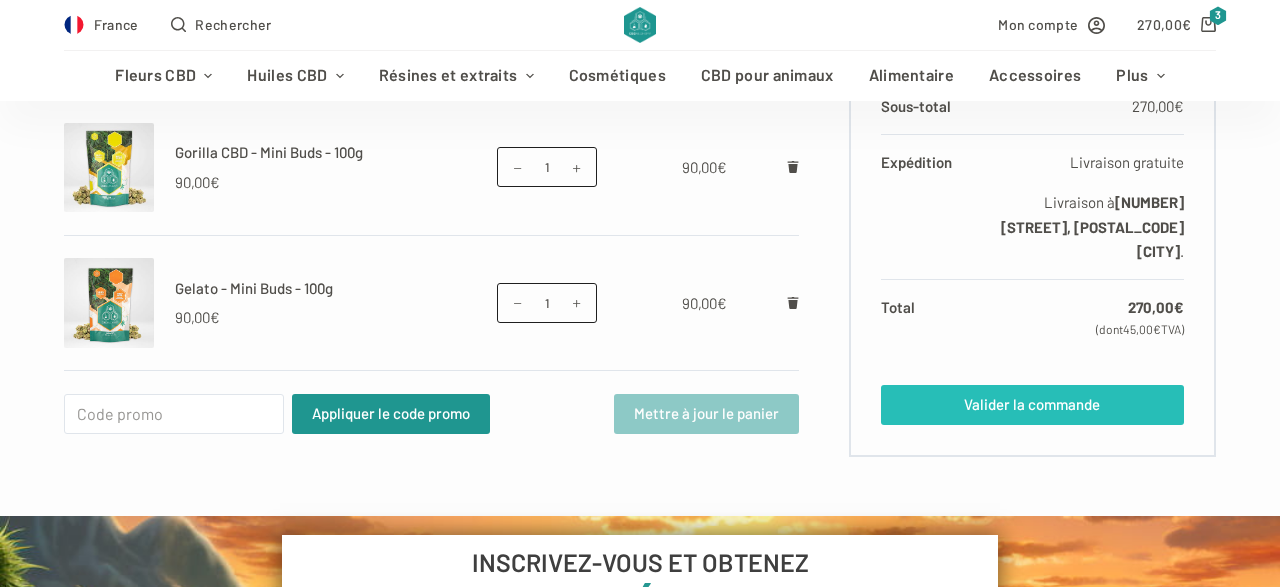 click on "Valider la commande" at bounding box center (1032, 404) 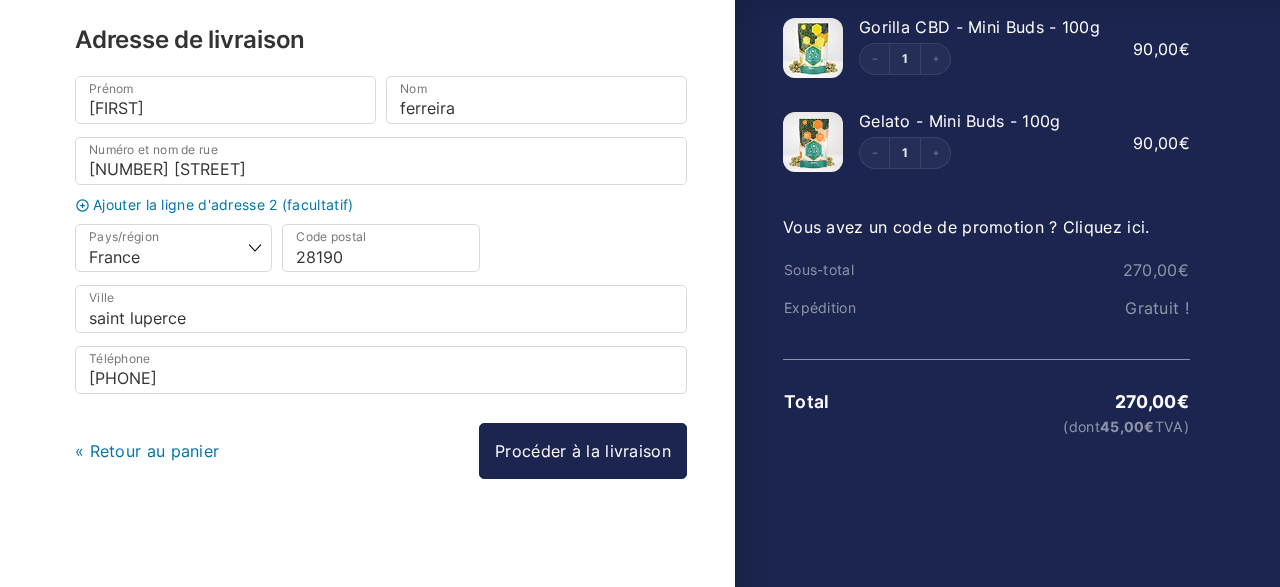 scroll, scrollTop: 227, scrollLeft: 0, axis: vertical 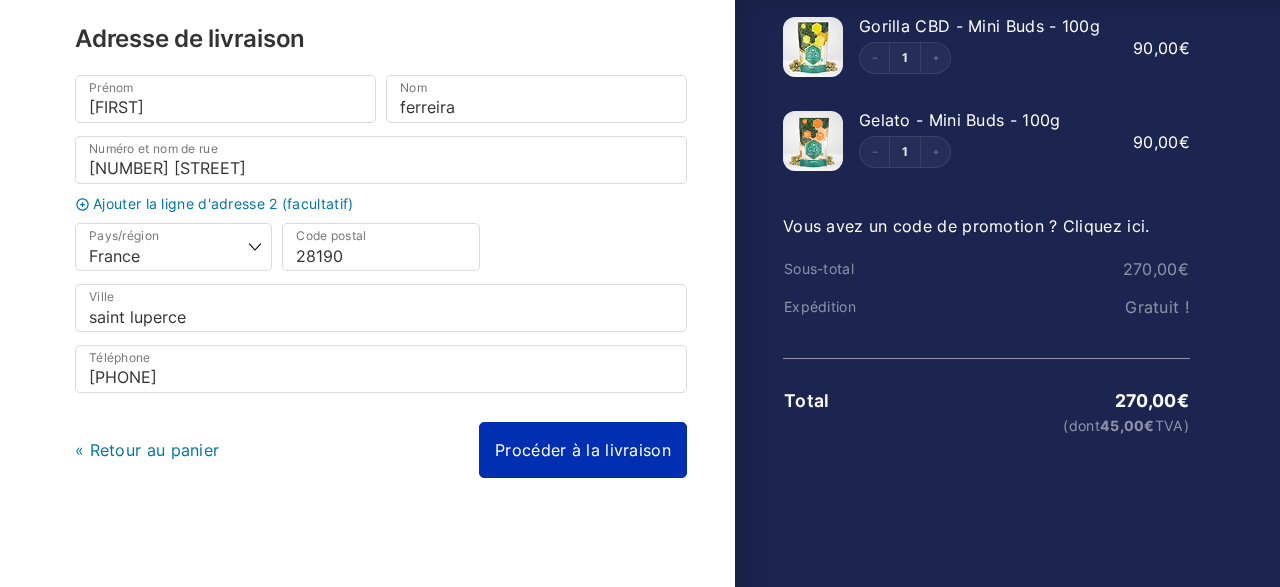 click on "Procéder à la livraison" at bounding box center (583, 450) 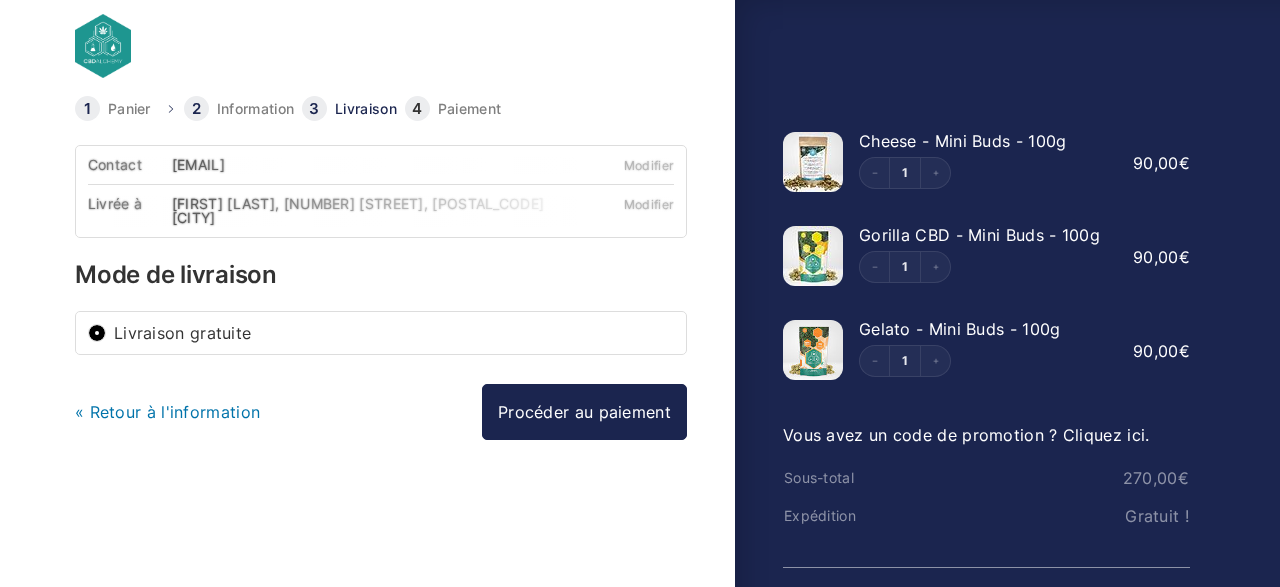 scroll, scrollTop: 0, scrollLeft: 0, axis: both 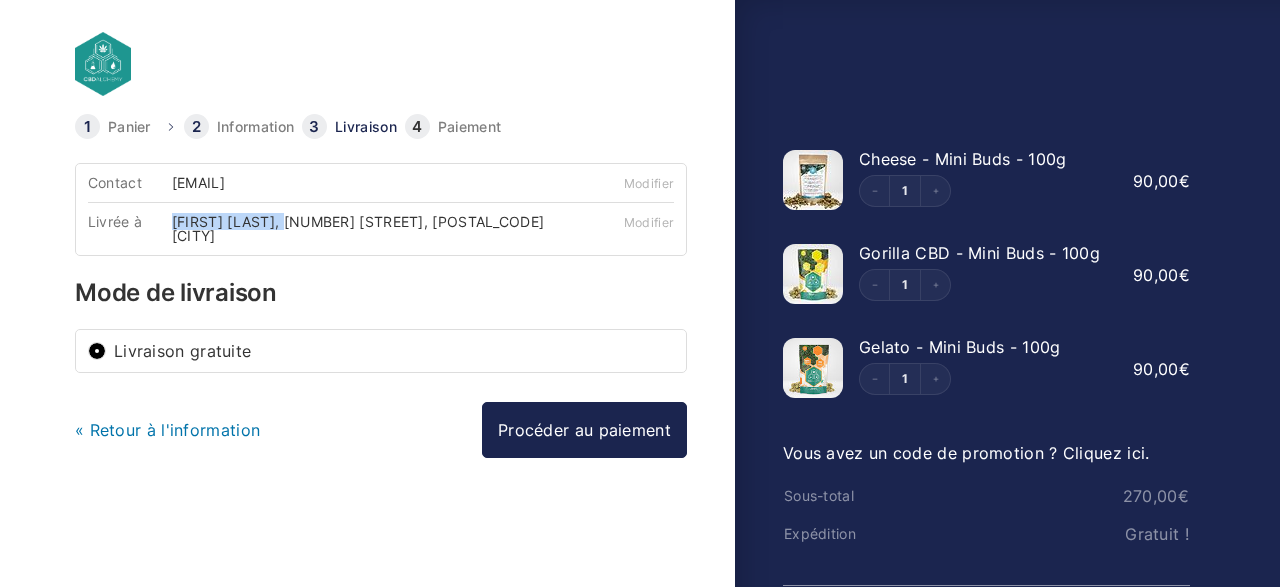 drag, startPoint x: 281, startPoint y: 223, endPoint x: 150, endPoint y: 223, distance: 131 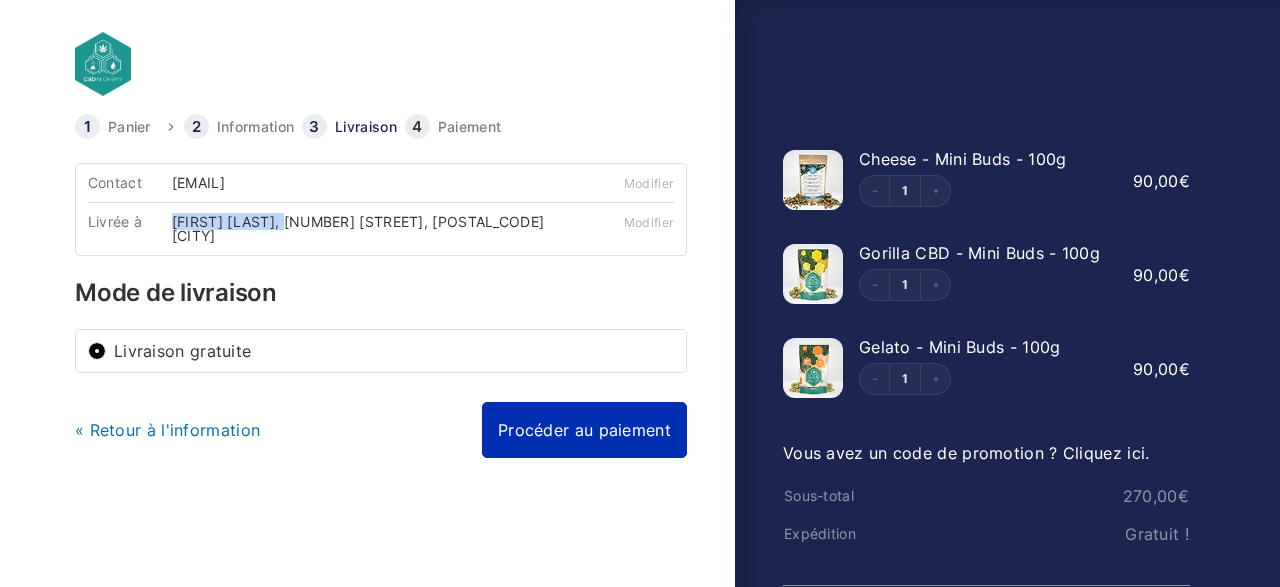 click on "Procéder au paiement" at bounding box center [584, 430] 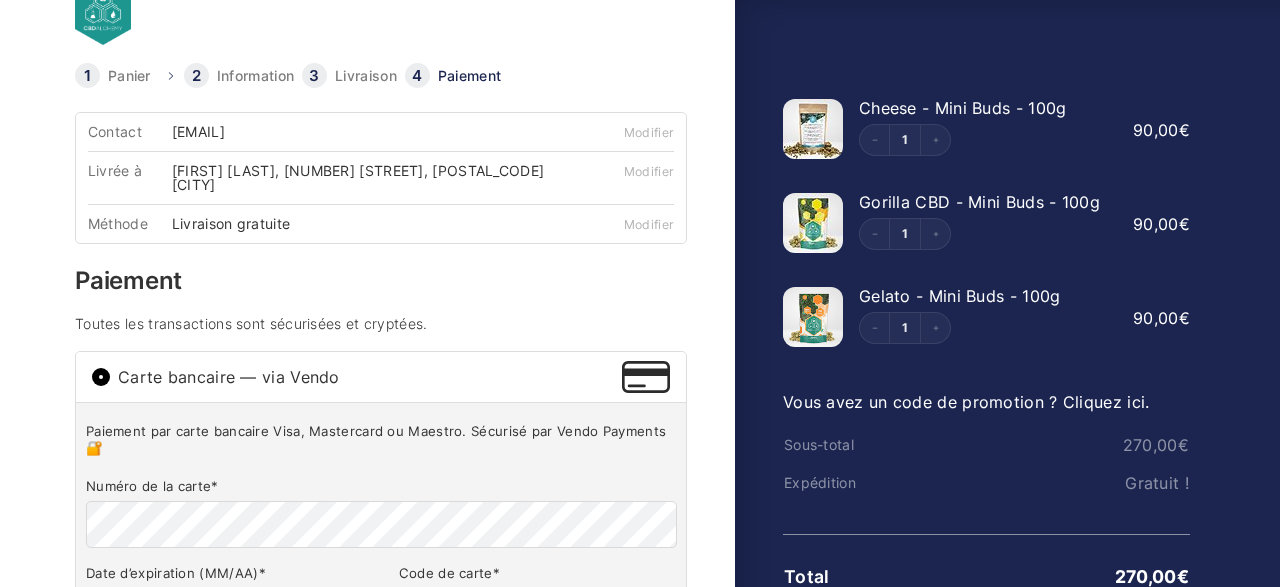 scroll, scrollTop: 0, scrollLeft: 0, axis: both 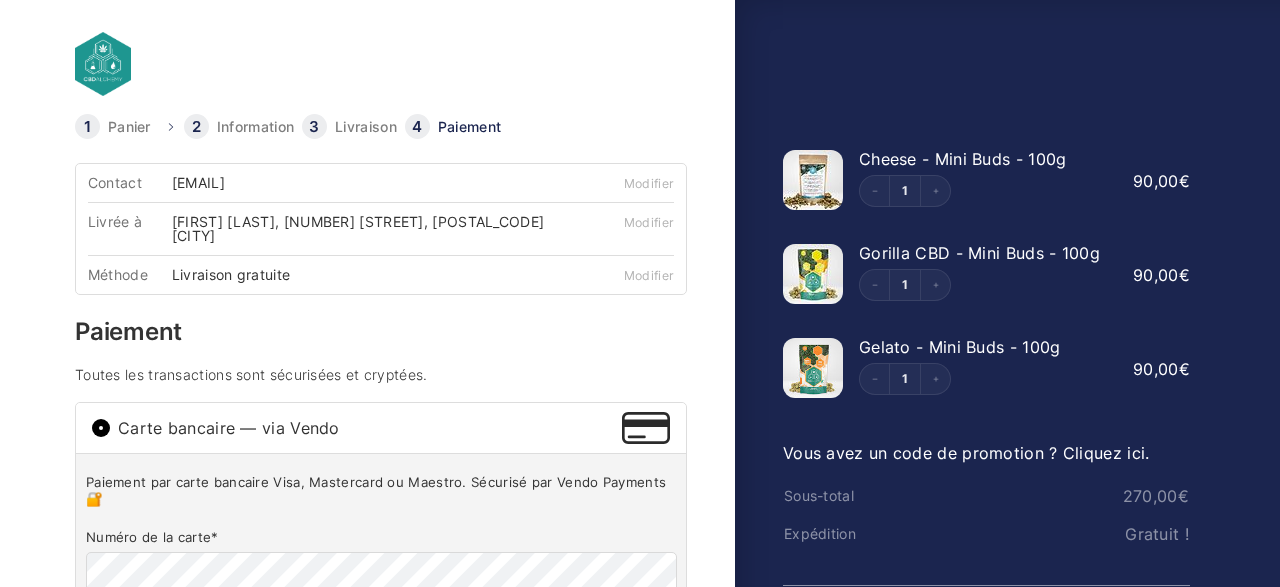 click at bounding box center [280, 64] 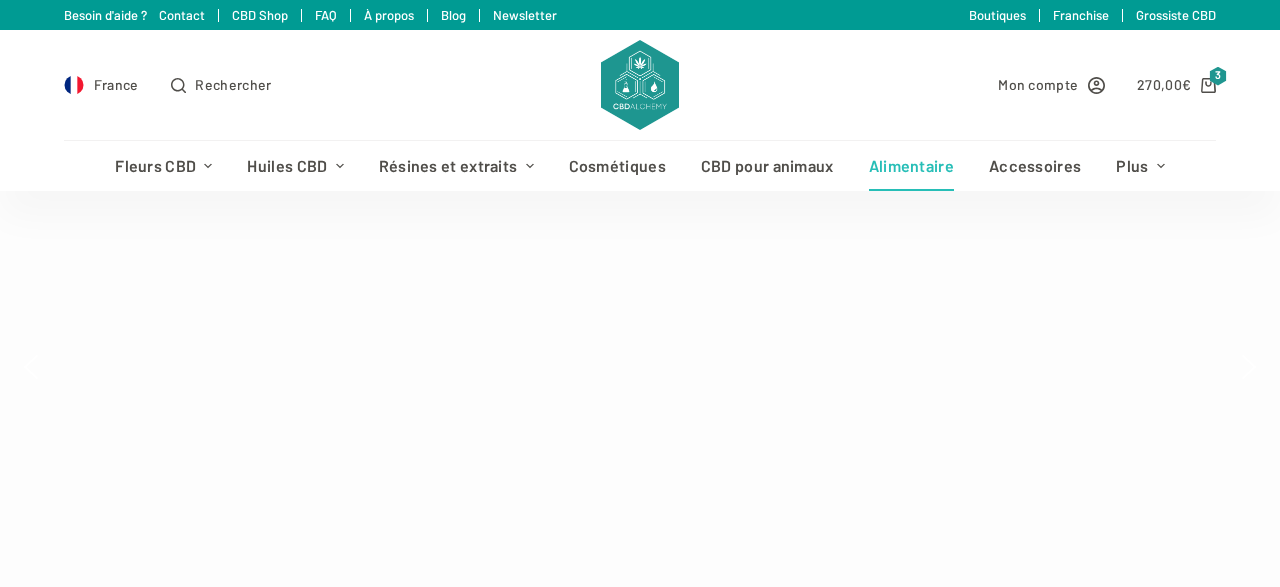 scroll, scrollTop: 0, scrollLeft: 0, axis: both 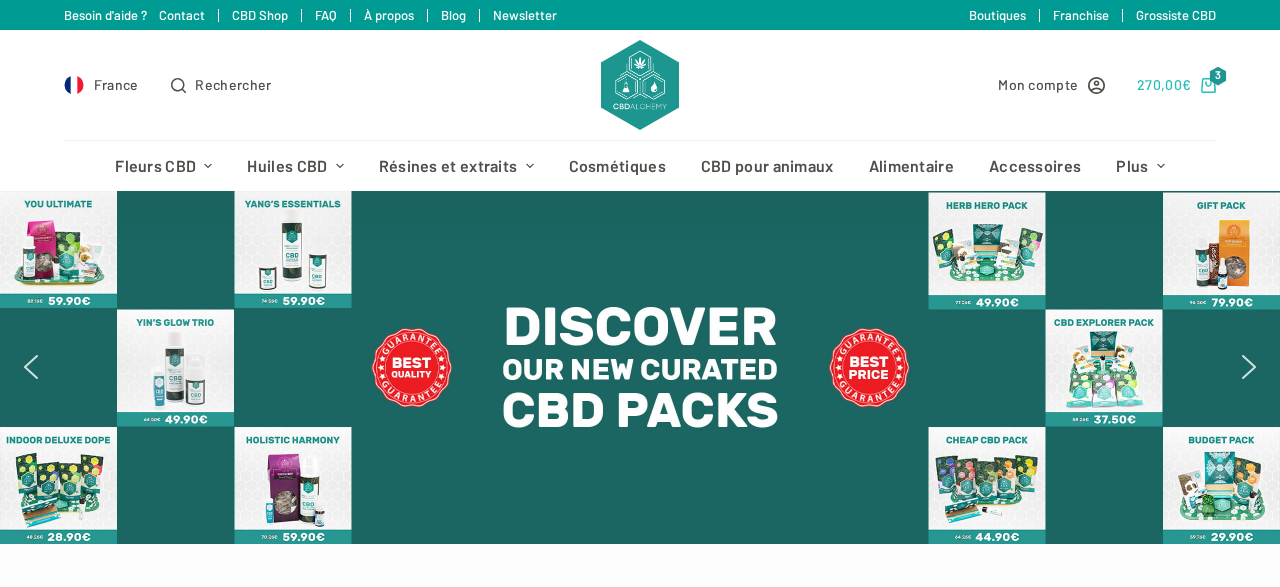 click on "270,00 €" at bounding box center (1164, 84) 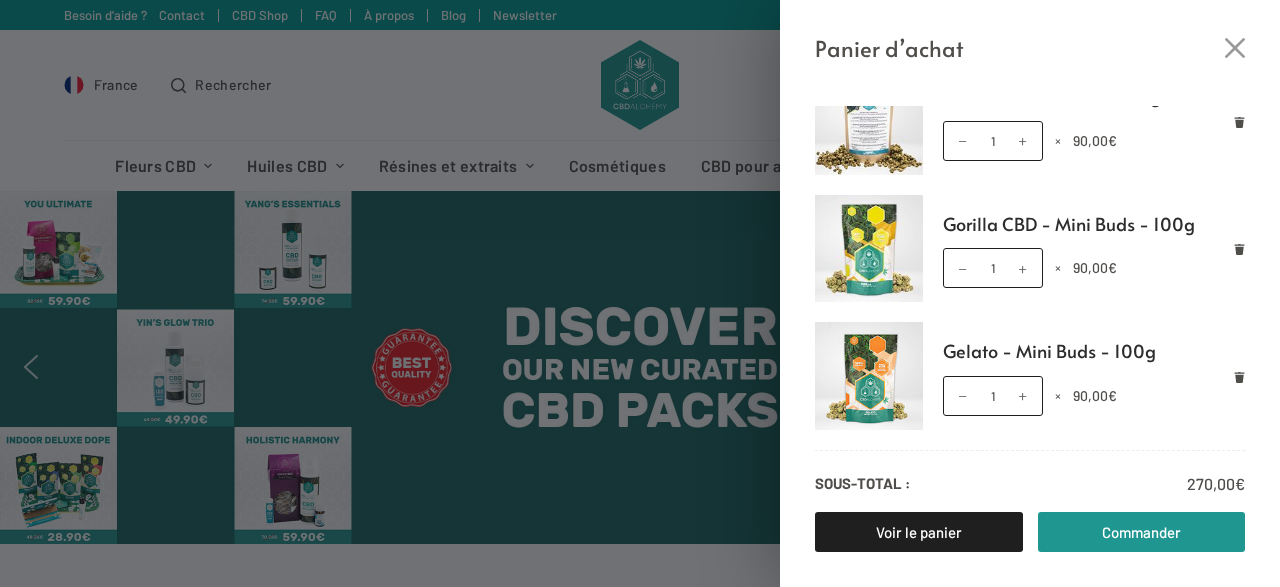 scroll, scrollTop: 0, scrollLeft: 0, axis: both 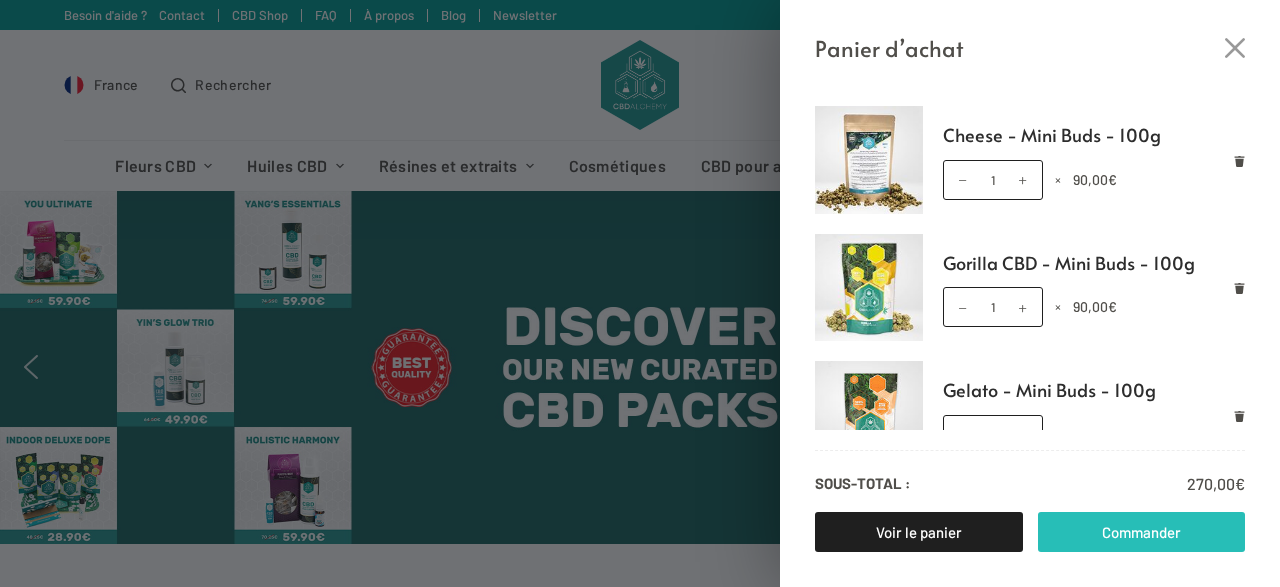 click on "Commander" at bounding box center [1142, 532] 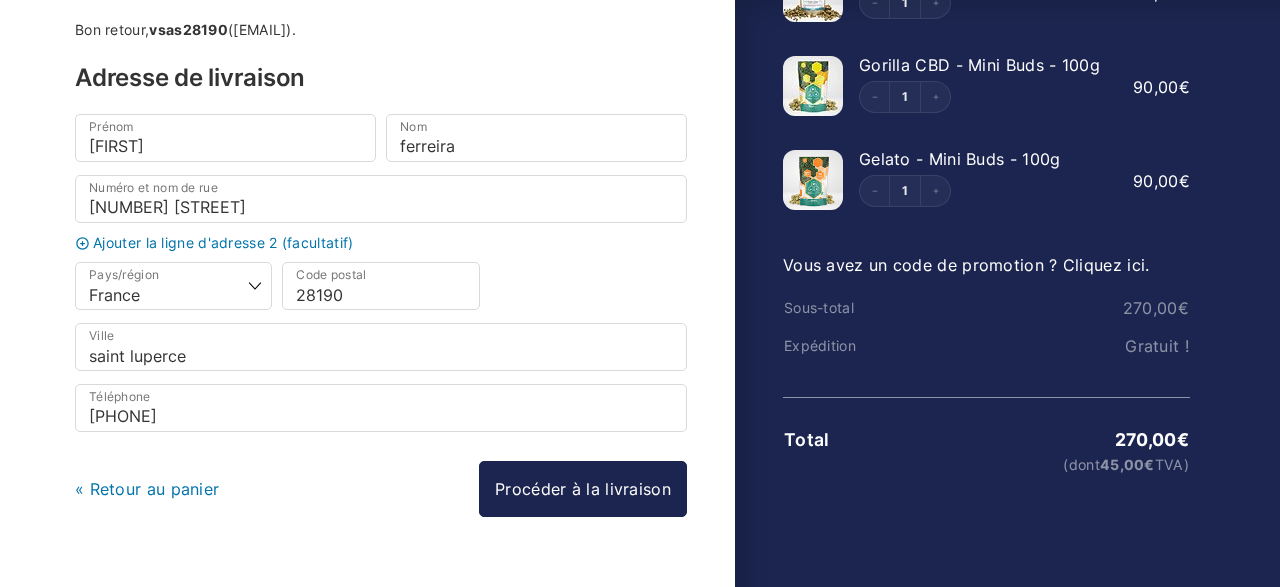 scroll, scrollTop: 123, scrollLeft: 0, axis: vertical 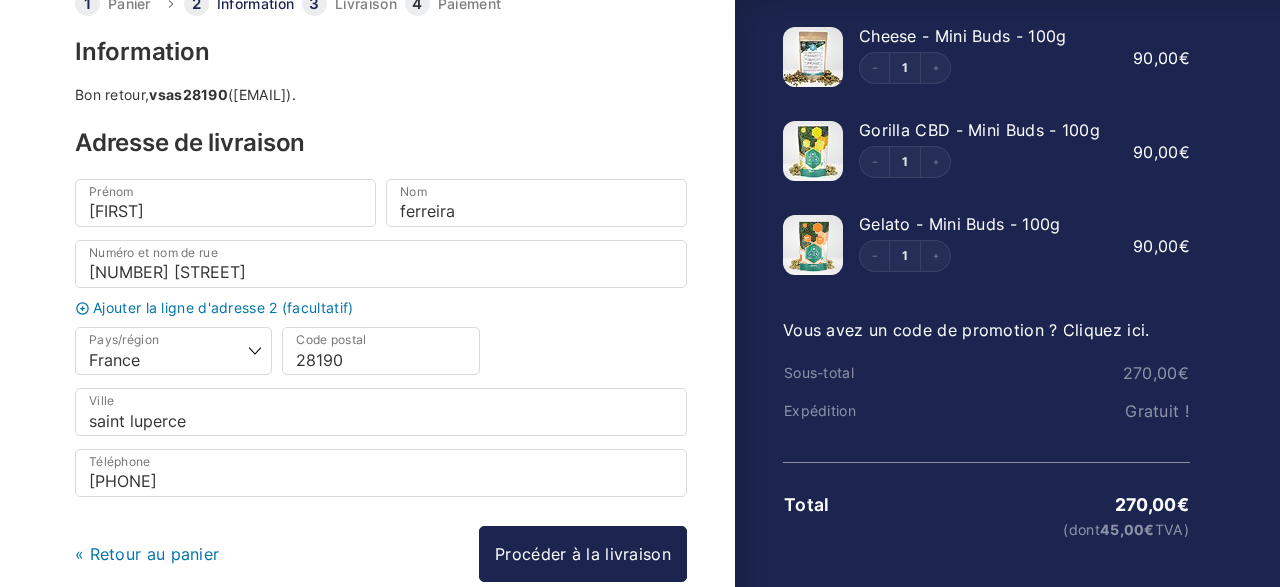 click on "Sous-total 270,00 € Expédition Gratuit ! Total 270,00 €   (dont  45,00 €  TVA)" at bounding box center (986, 462) 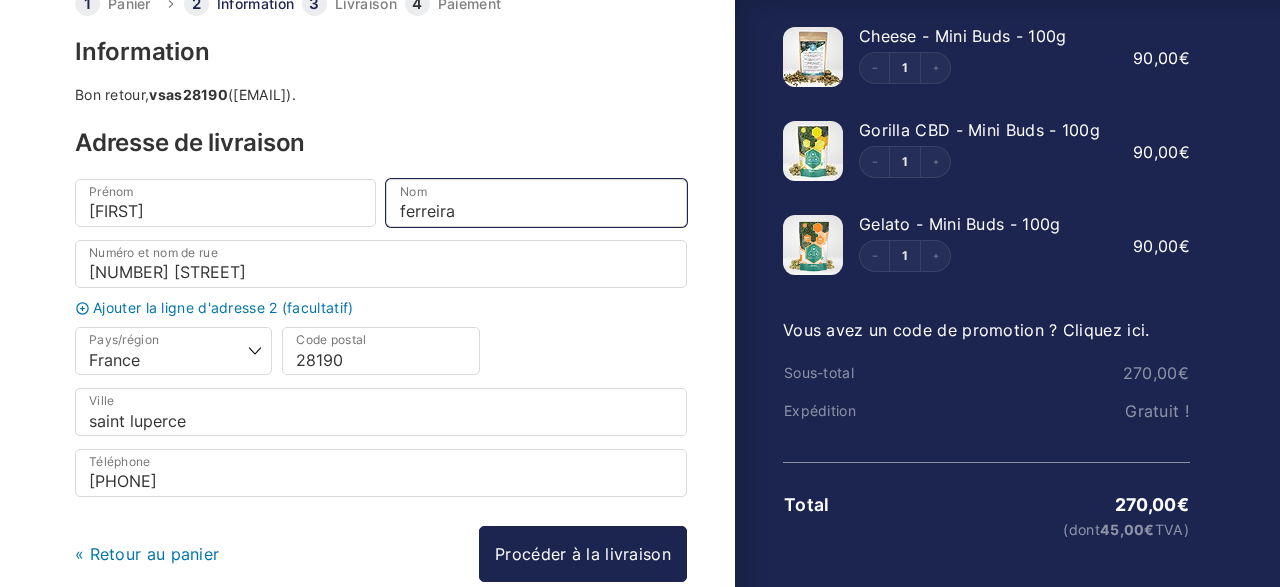 click on "ferreira" at bounding box center (536, 203) 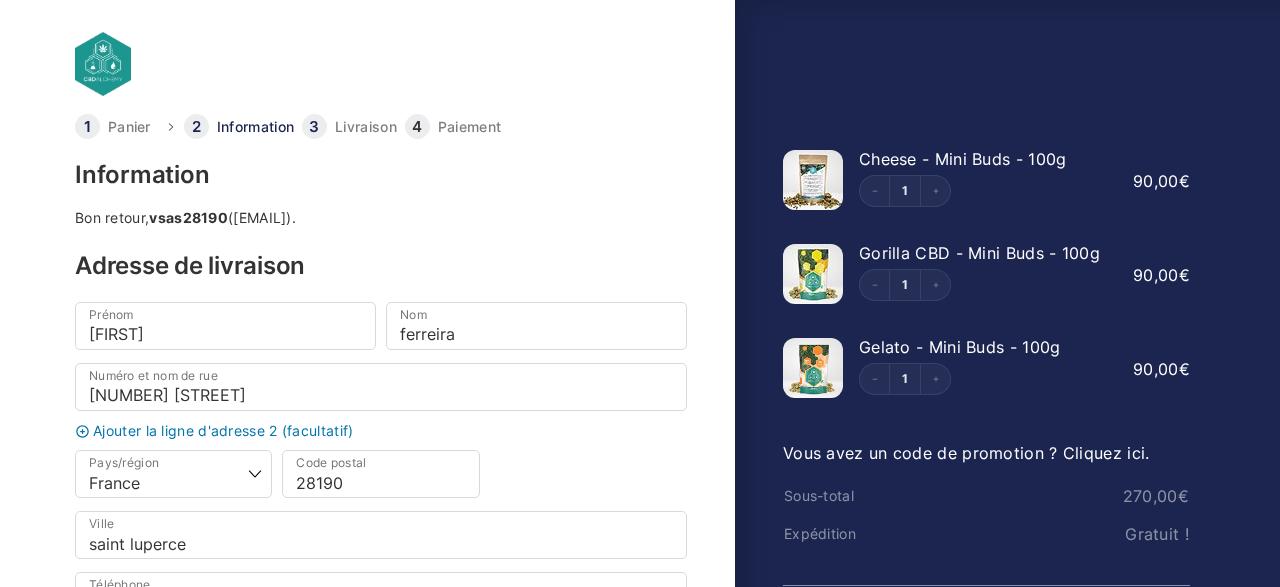 click on "Information
Bon retour,  vsas28190  (vsas28190@gmail.com).
Adresse de livraison
Prénom  * mathieu Nom  * ferreira
Numéro et nom de rue   * 7 Butte de Villebon
Ajouter la ligne d'adresse 2 (facultatif) Appartement, suite, unité, etc.   (facultatif)
Pays/région  * Sélectionner un pays/région… Allemagne Autriche Belgique Bulgarie Chypre Croatie Danemark Espagne Estonie Finlande France Grèce Hongrie Italie Lettonie Luxembourg Malte Pays-Bas Pologne Portugal Roumanie République Tchèque Slovénie Suède Code postal   * 28190 Région / Département   (facultatif)
Ville   * saint luperce
Téléphone  * 0754354988
Votre panier
Cheese - Mini Buds - 100g 1 1 90,00 € Gorilla CBD - Mini Buds - 100g 1 1 90,00 € Gelato - Mini Buds - 100g 1 1 90,00 €
Vous avez un code de promotion ? Cliquez ici. Code promo Appliquer
Sous-total 270,00 € Expédition Total" at bounding box center (381, 466) 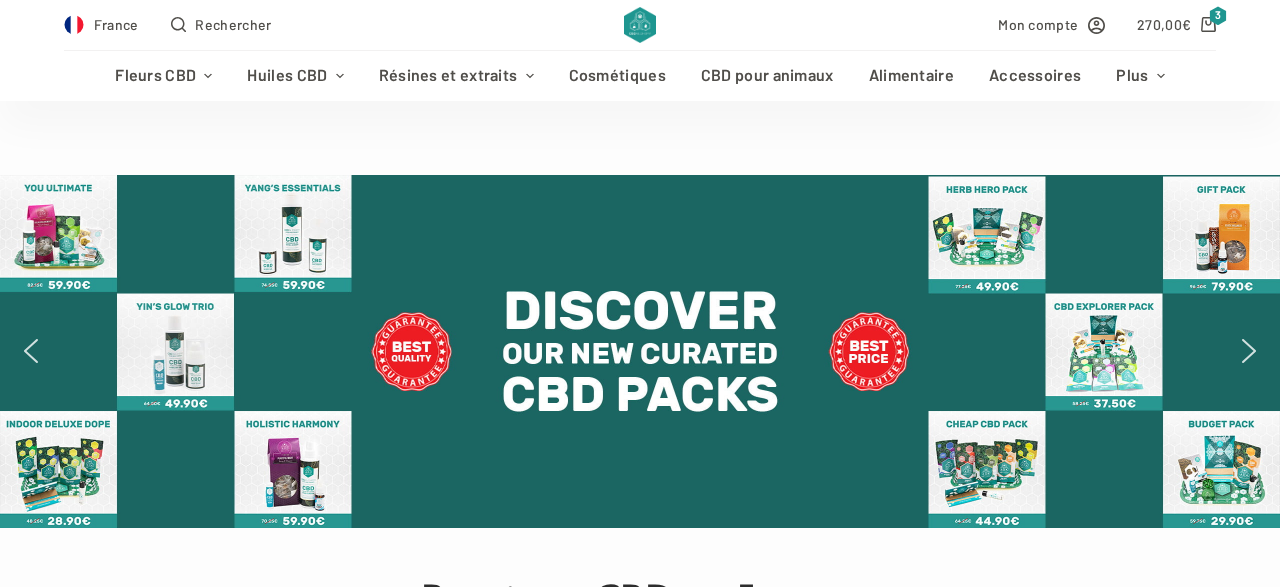 scroll, scrollTop: 0, scrollLeft: 0, axis: both 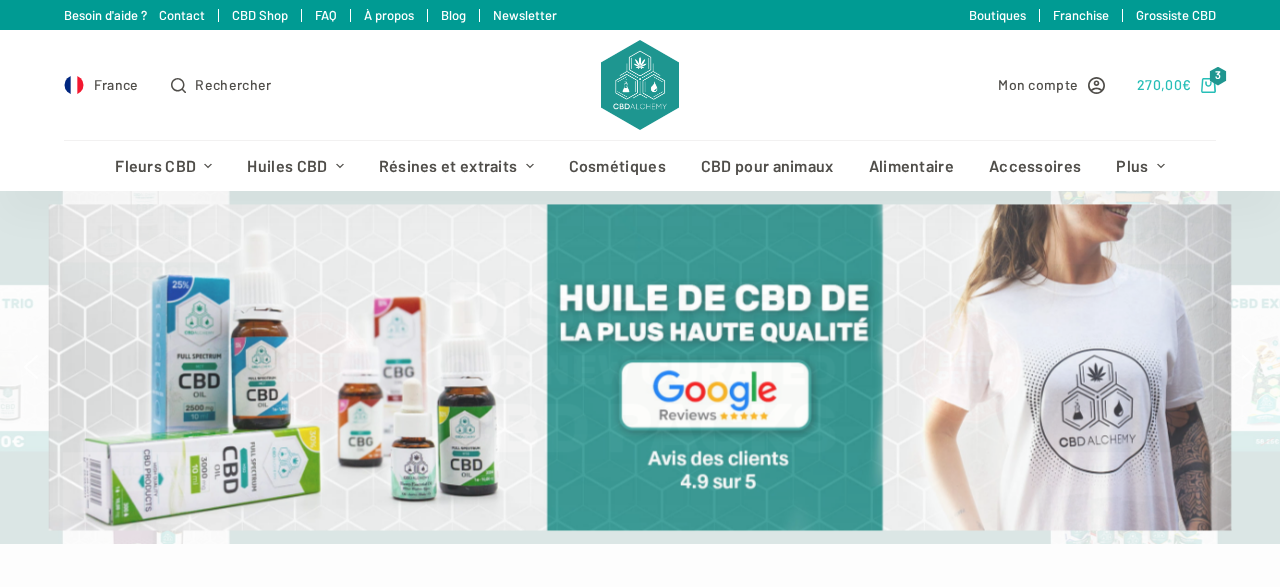 click on "€" at bounding box center [1186, 84] 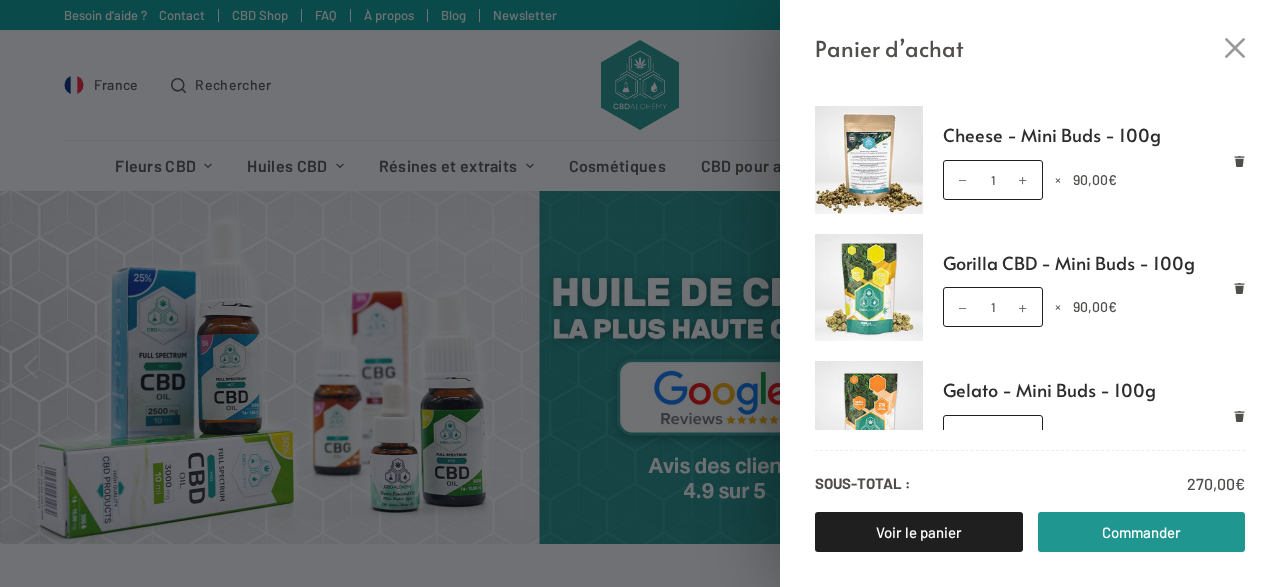 click at bounding box center [1235, 48] 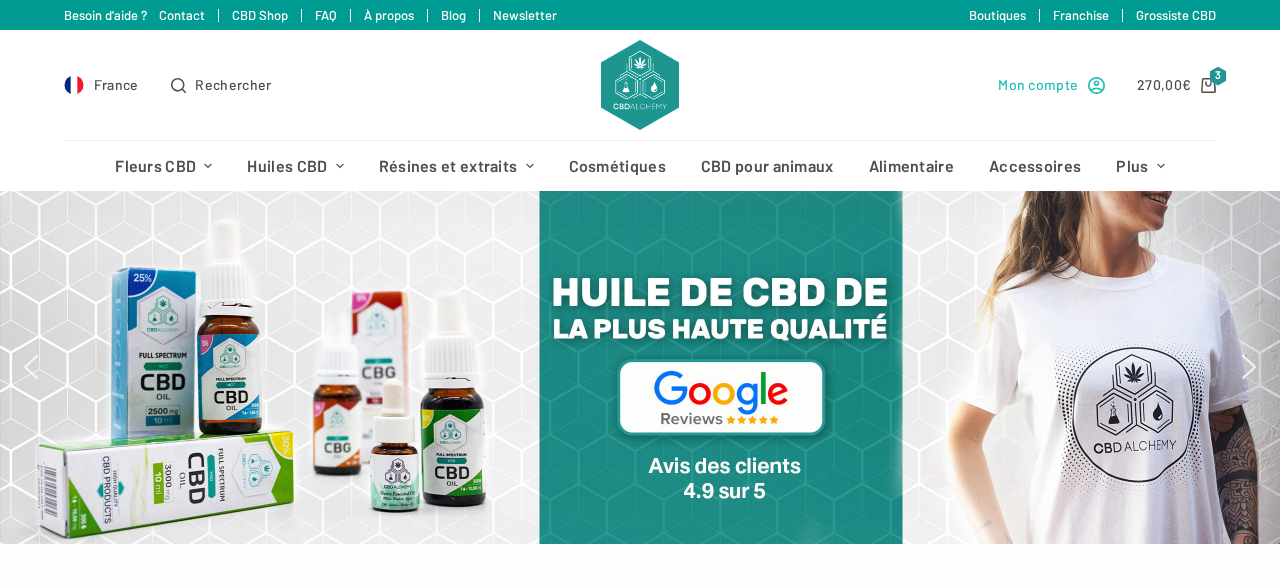 click on "Mon compte" at bounding box center [1038, 84] 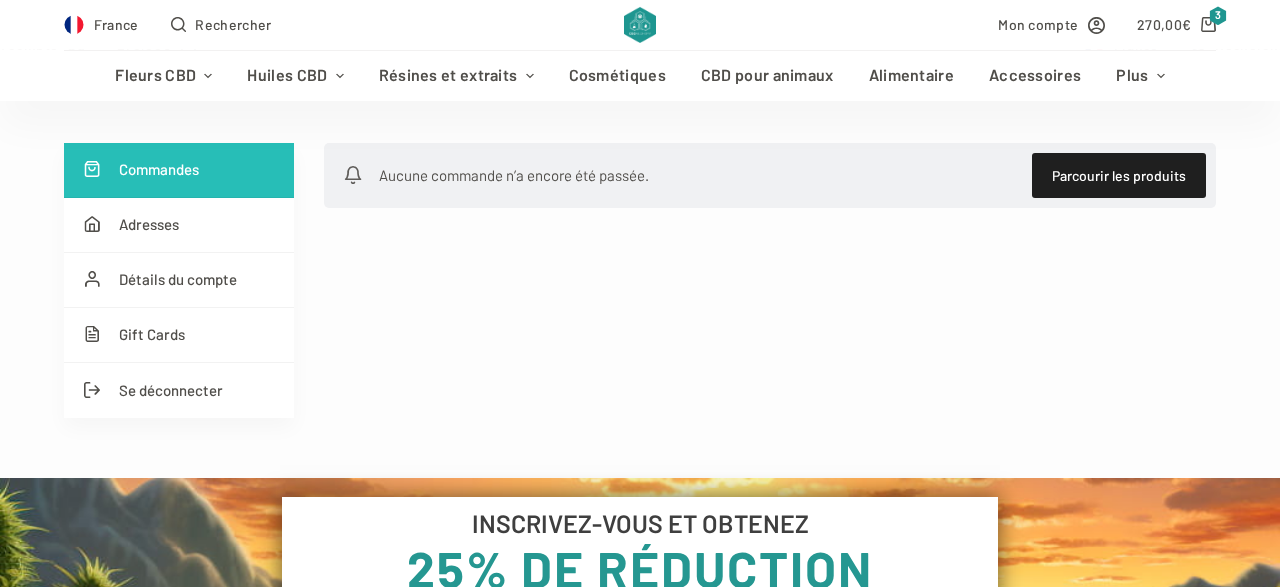 scroll, scrollTop: 416, scrollLeft: 0, axis: vertical 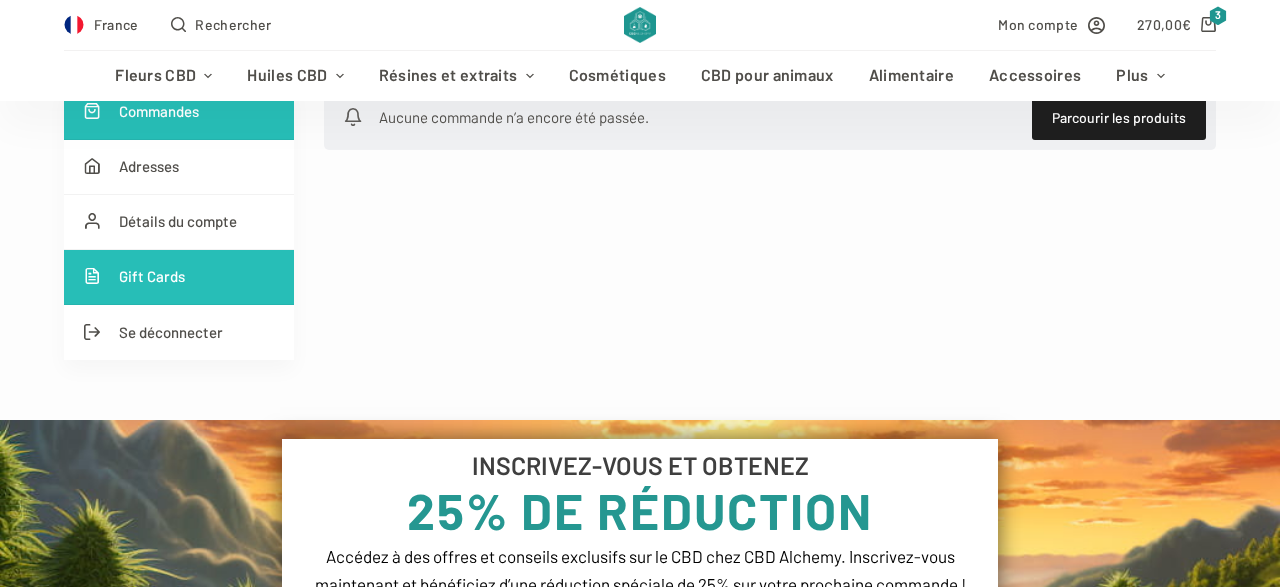 click on "Gift Cards" at bounding box center (179, 277) 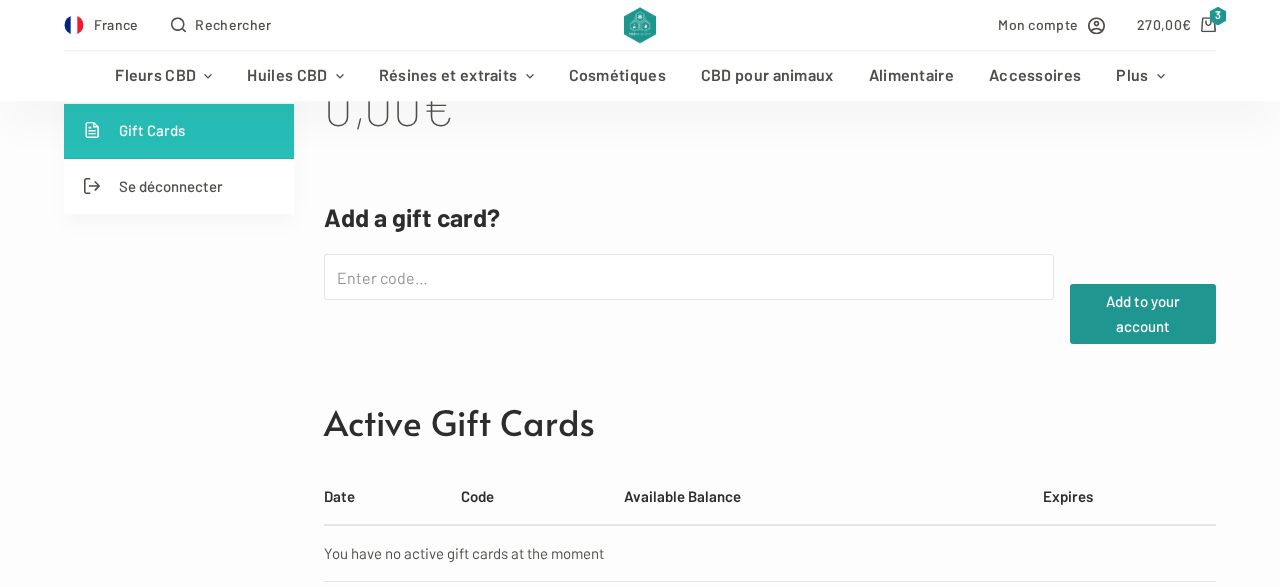 scroll, scrollTop: 624, scrollLeft: 0, axis: vertical 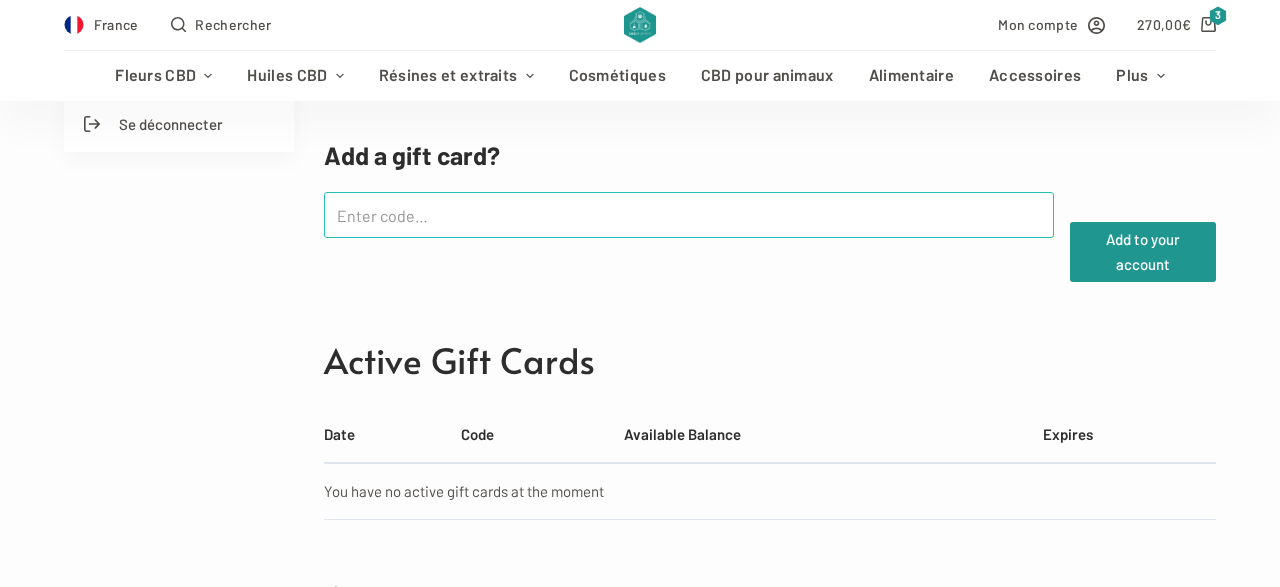 click at bounding box center [688, 215] 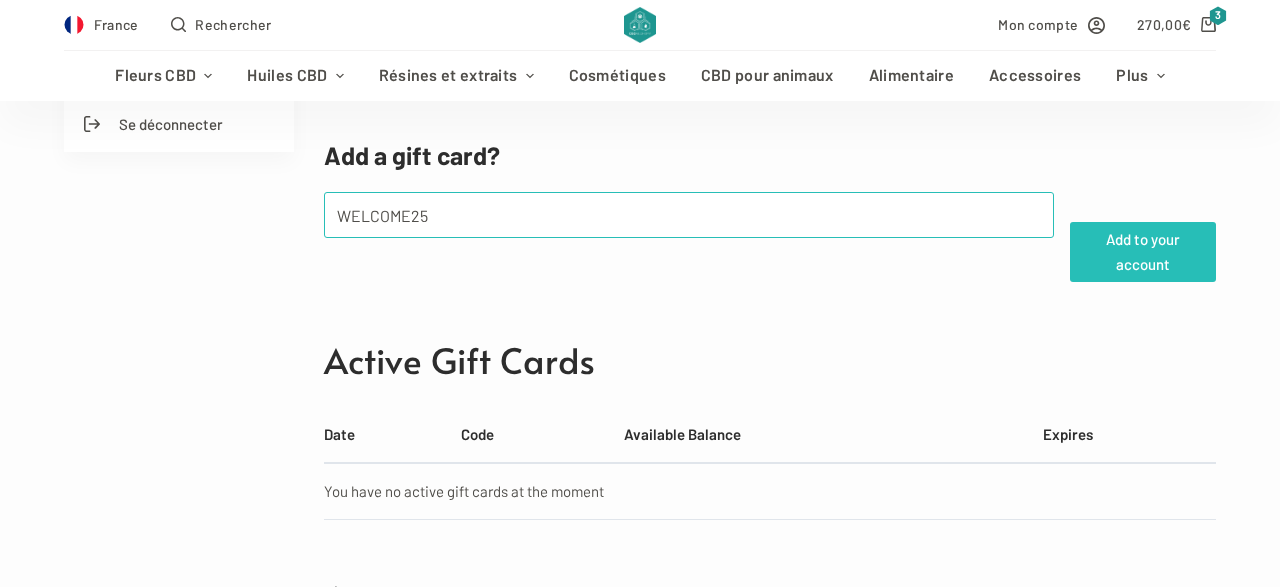 type on "WELCOME25" 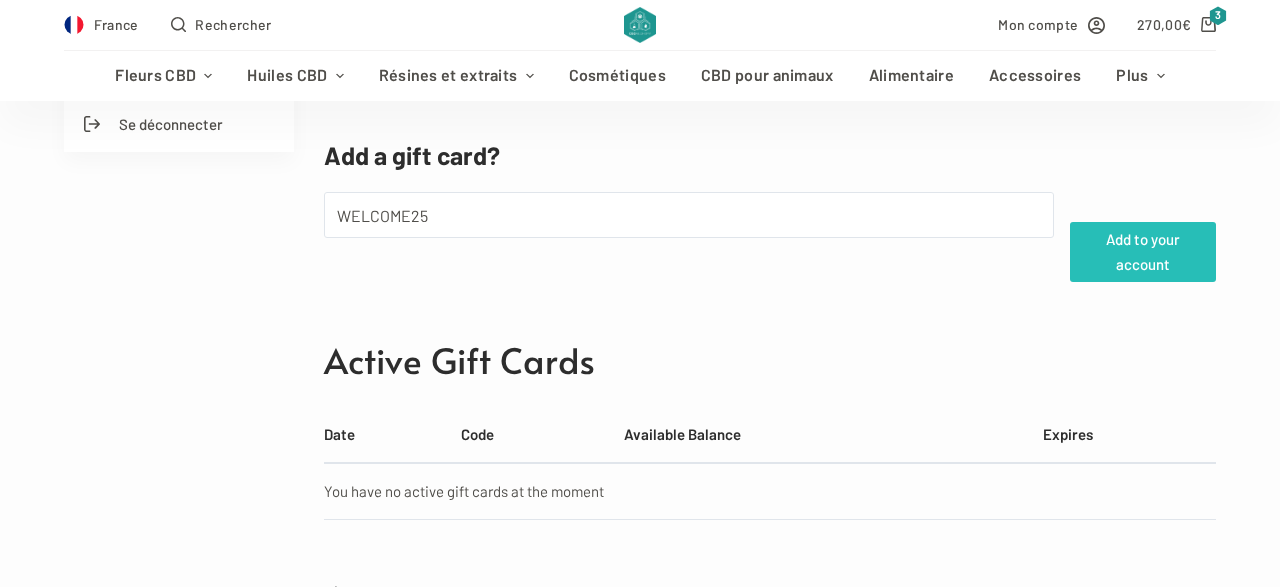 click on "Add to your account" at bounding box center [1143, 252] 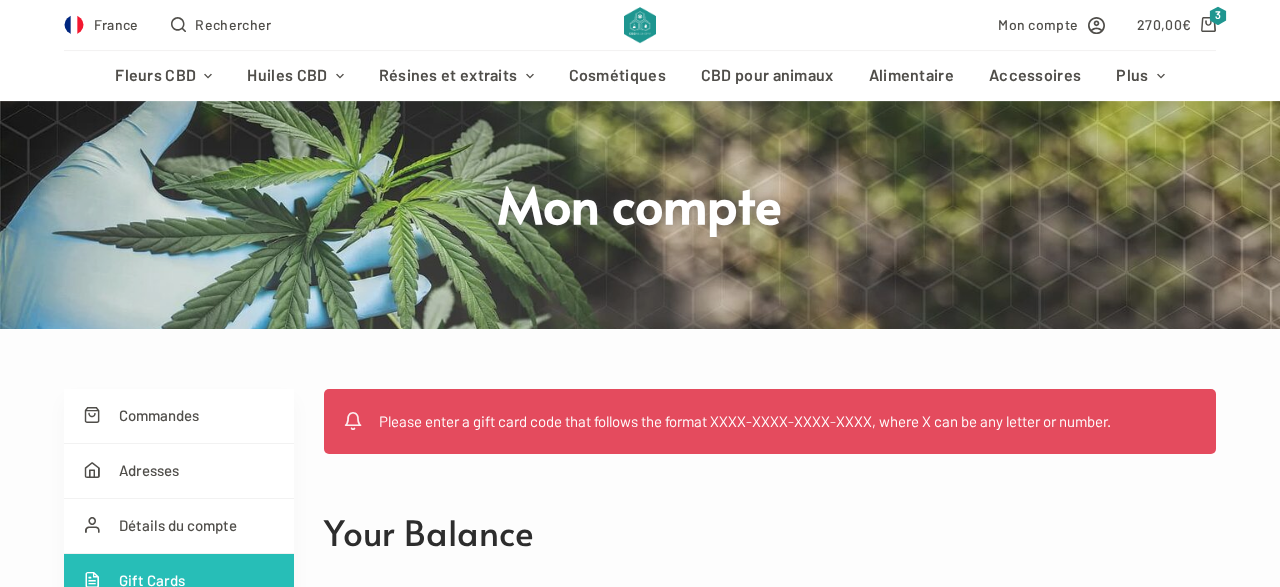 scroll, scrollTop: 104, scrollLeft: 0, axis: vertical 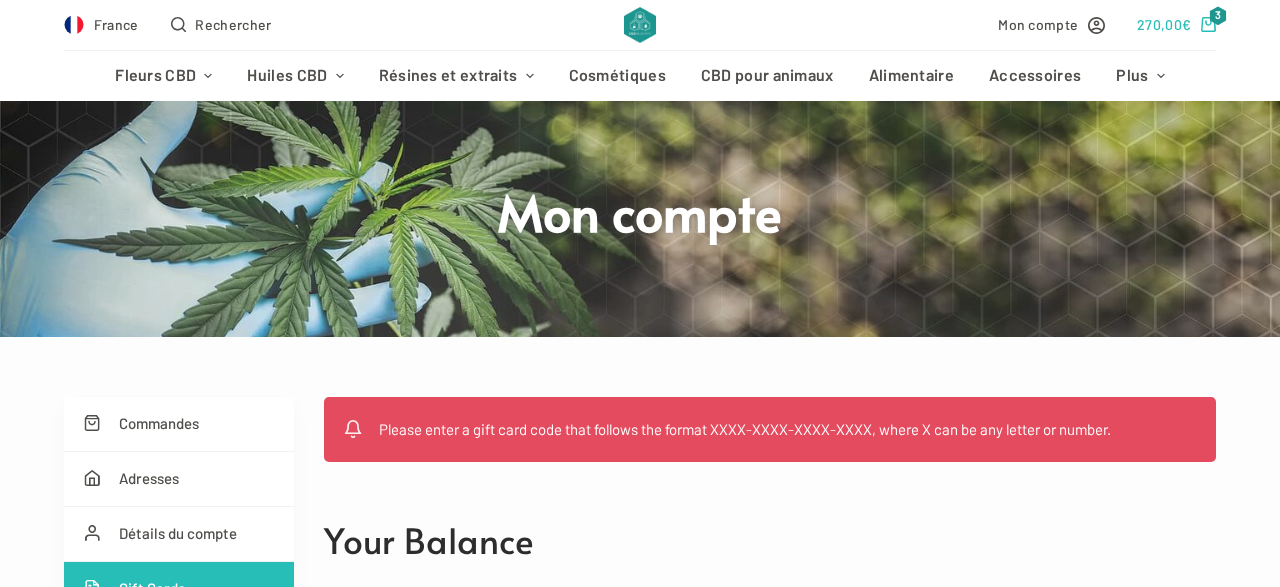 click on "270,00 €" at bounding box center (1164, 24) 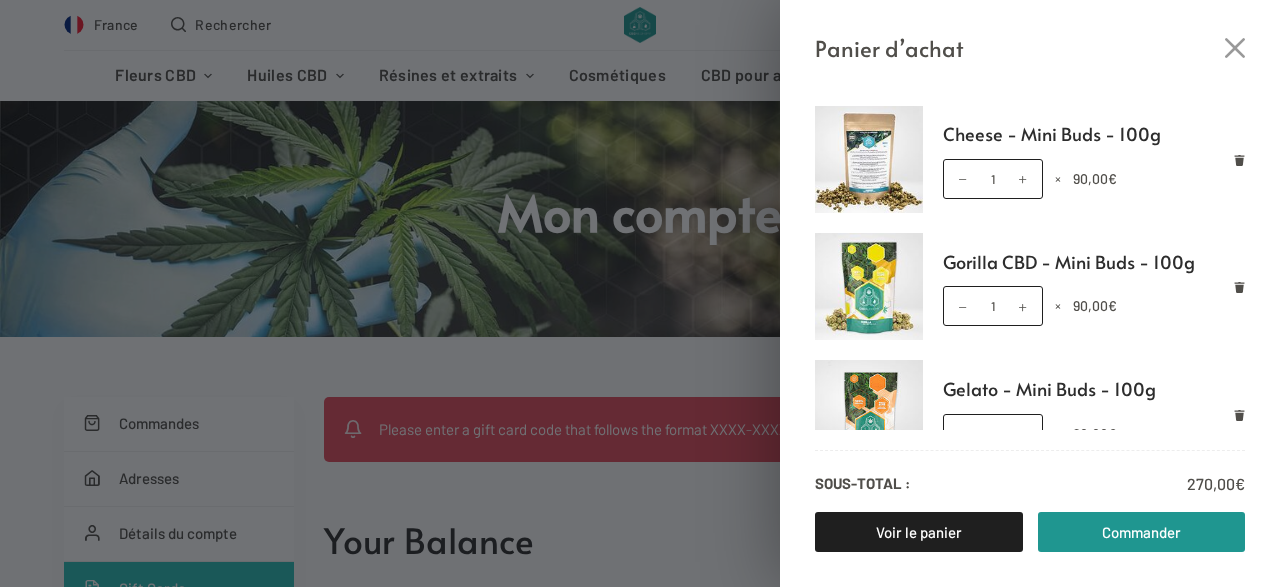 scroll, scrollTop: 0, scrollLeft: 0, axis: both 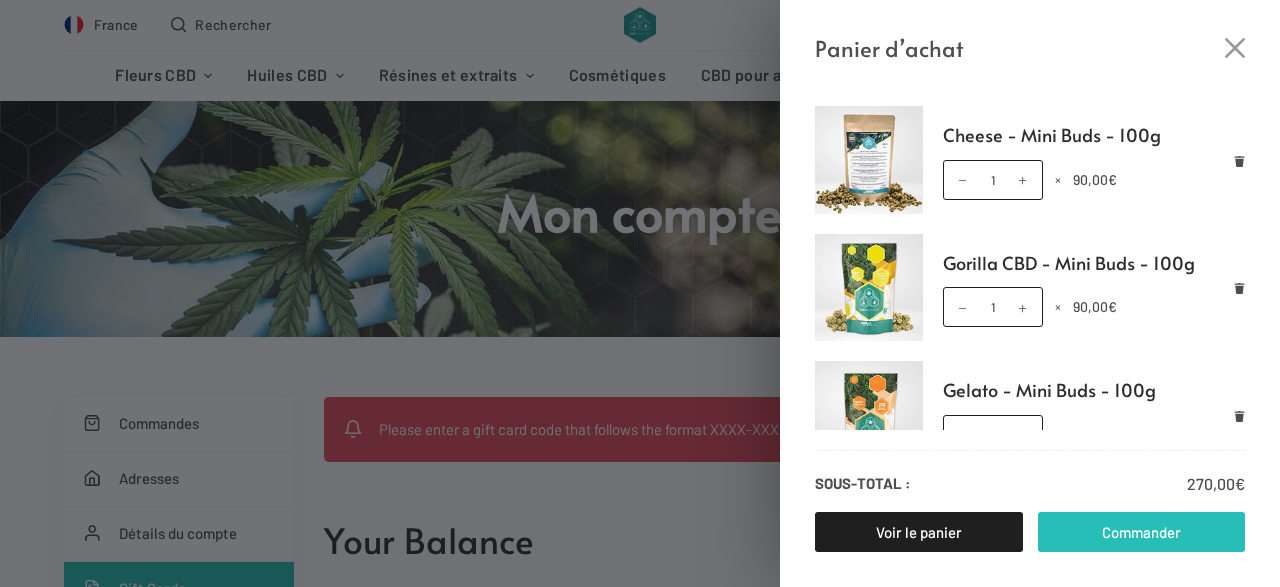 click on "Commander" at bounding box center [1142, 532] 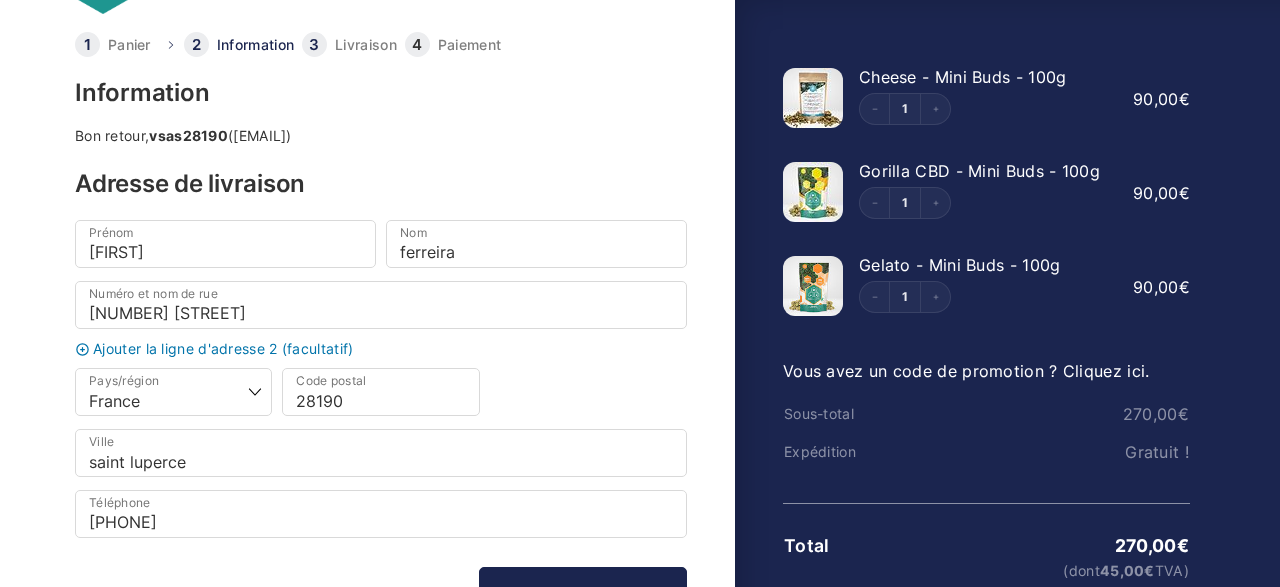 scroll, scrollTop: 19, scrollLeft: 0, axis: vertical 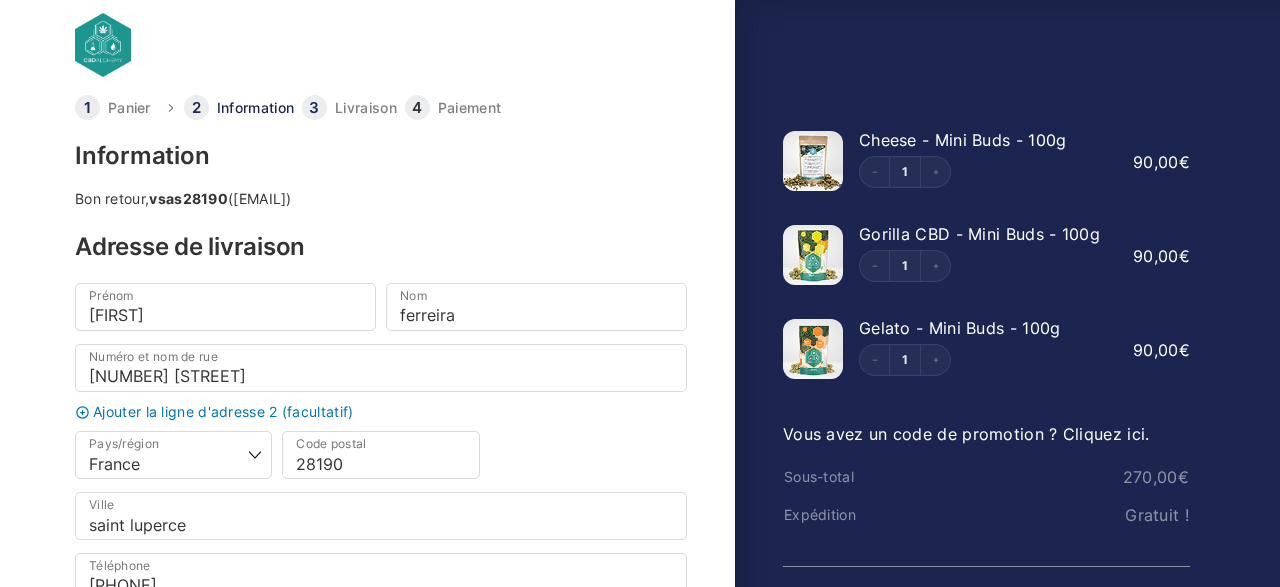 click on "270,00 €" at bounding box center [1156, 477] 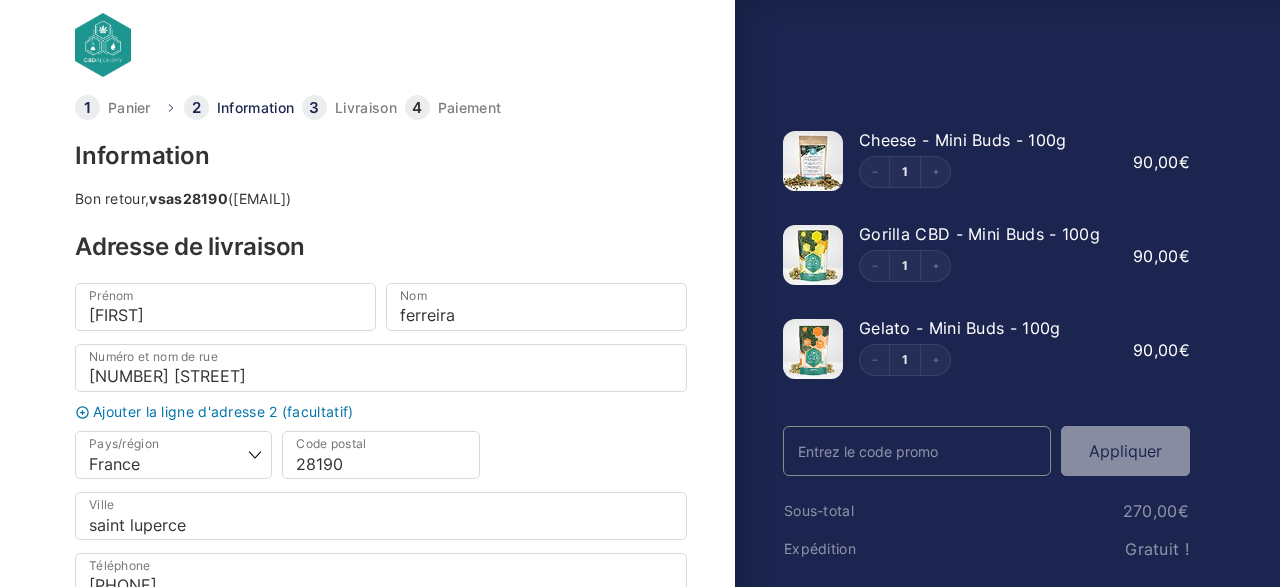 click on "Code promo" at bounding box center [917, 451] 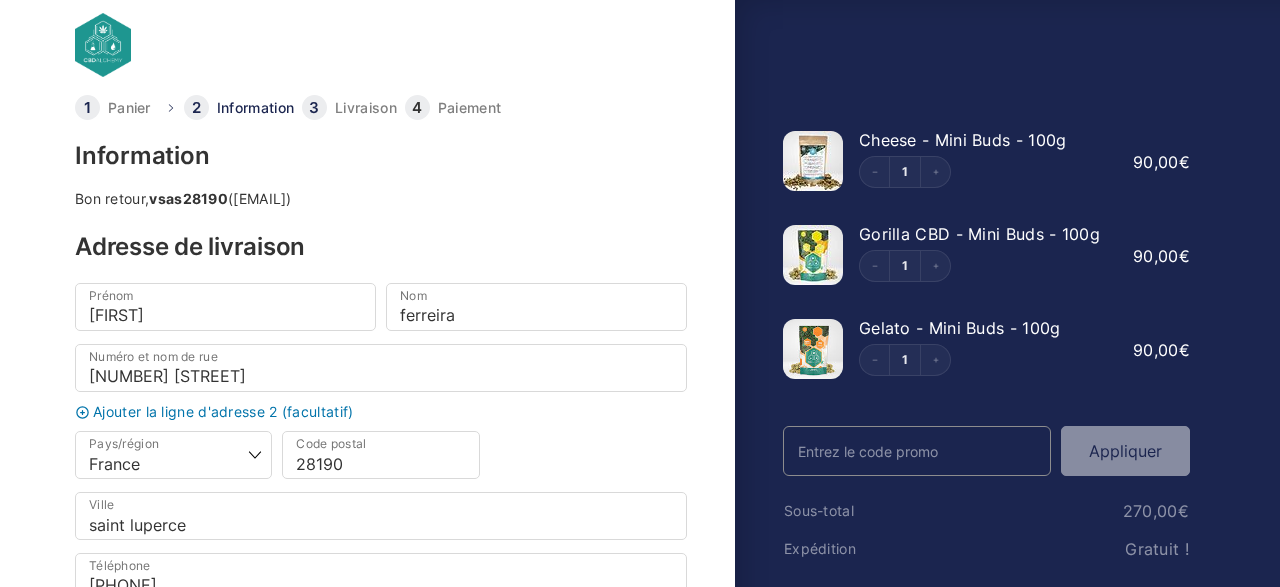 paste on "WELCOME25" 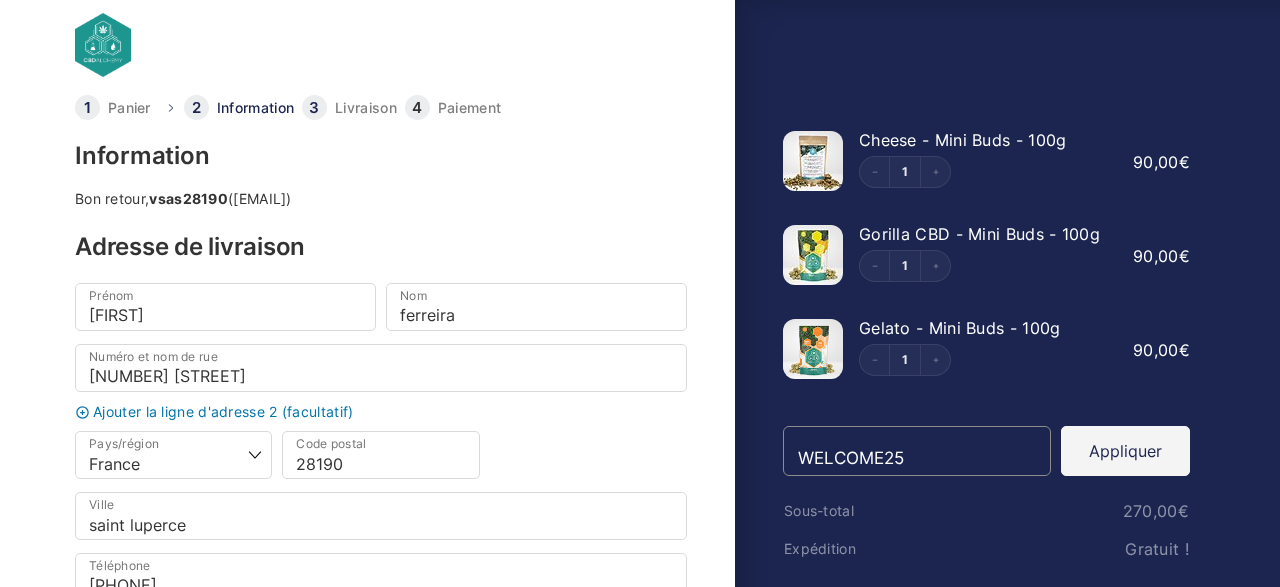type on "WELCOME25" 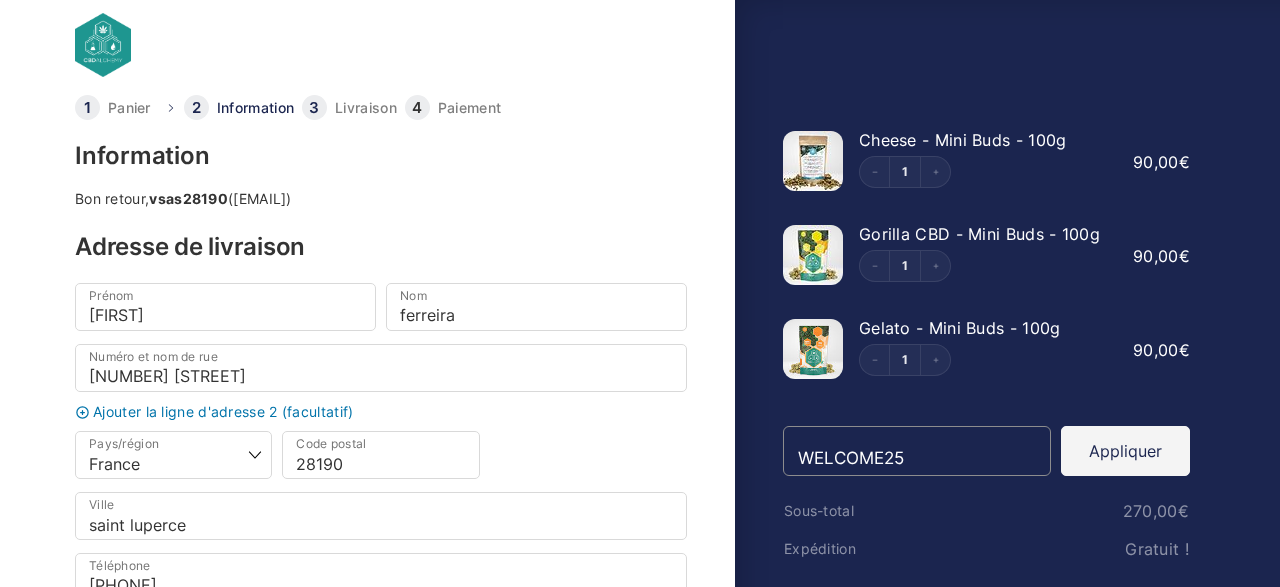click on "Appliquer" at bounding box center [1125, 451] 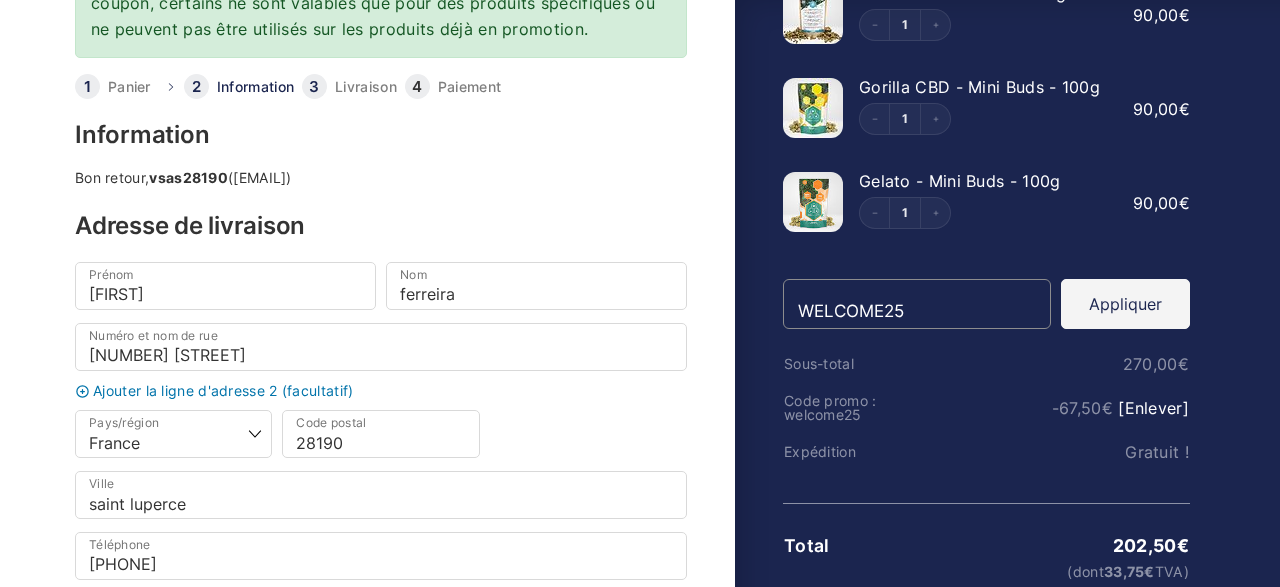 scroll, scrollTop: 222, scrollLeft: 0, axis: vertical 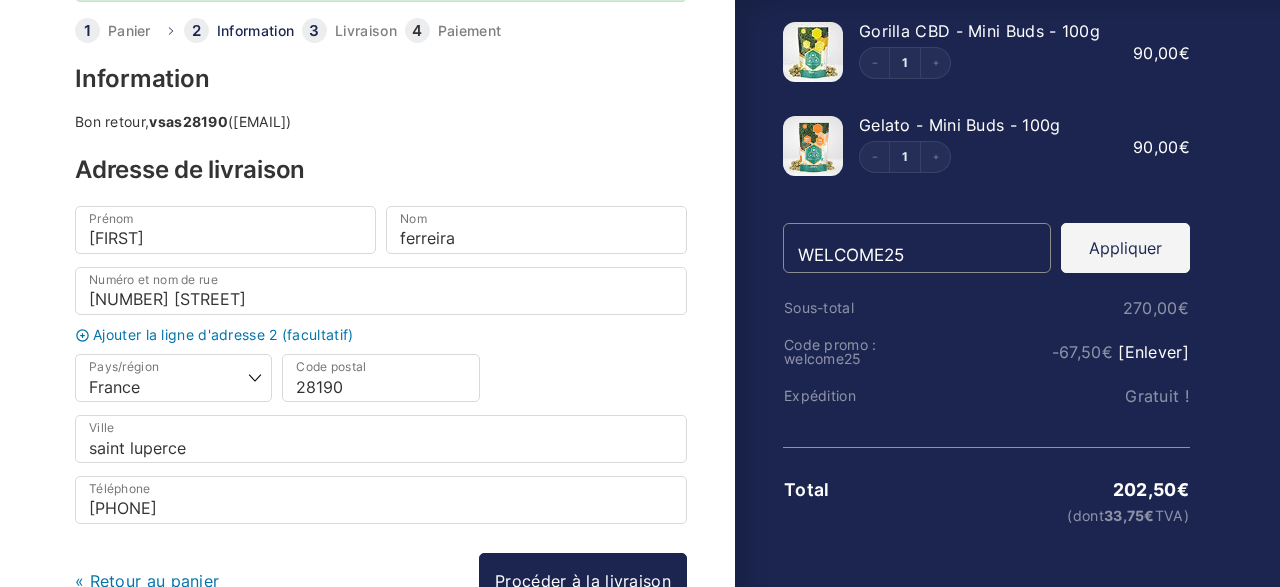 click on "Code promo appliqué avec succès. Veuillez noter que selon le type de coupon, certains ne sont valables que pour des produits spécifiques ou ne peuvent pas être utilisés sur les produits déjà en promotion.
Panier
Information
Livraison
Paiement
Information
Bon retour,  [USERNAME] ([EMAIL]).
Adresse de livraison
Prénom  * [FIRST] Nom  * [LAST]
Numéro et nom de rue   * [NUMBER] [STREET]
Ajouter la ligne d'adresse 2 (facultatif) Appartement, suite, unité, etc.   (facultatif)
Pays/région  * Sélectionner un pays/région…Allemagne Autriche Belgique Bulgarie Chypre Croatie Danemark Espagne Estonie Finlande France Grèce Hongrie Italie Lettonie Luxembourg Malte Pays-Bas" at bounding box center [640, 55] 